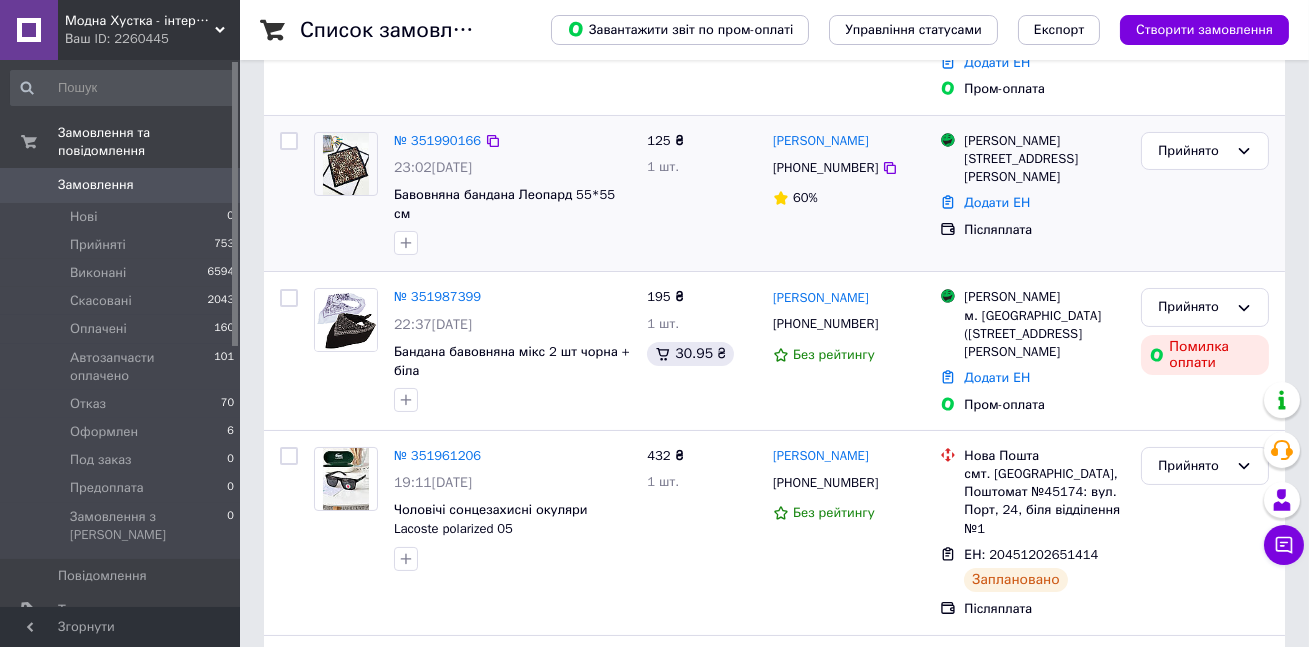 scroll, scrollTop: 397, scrollLeft: 0, axis: vertical 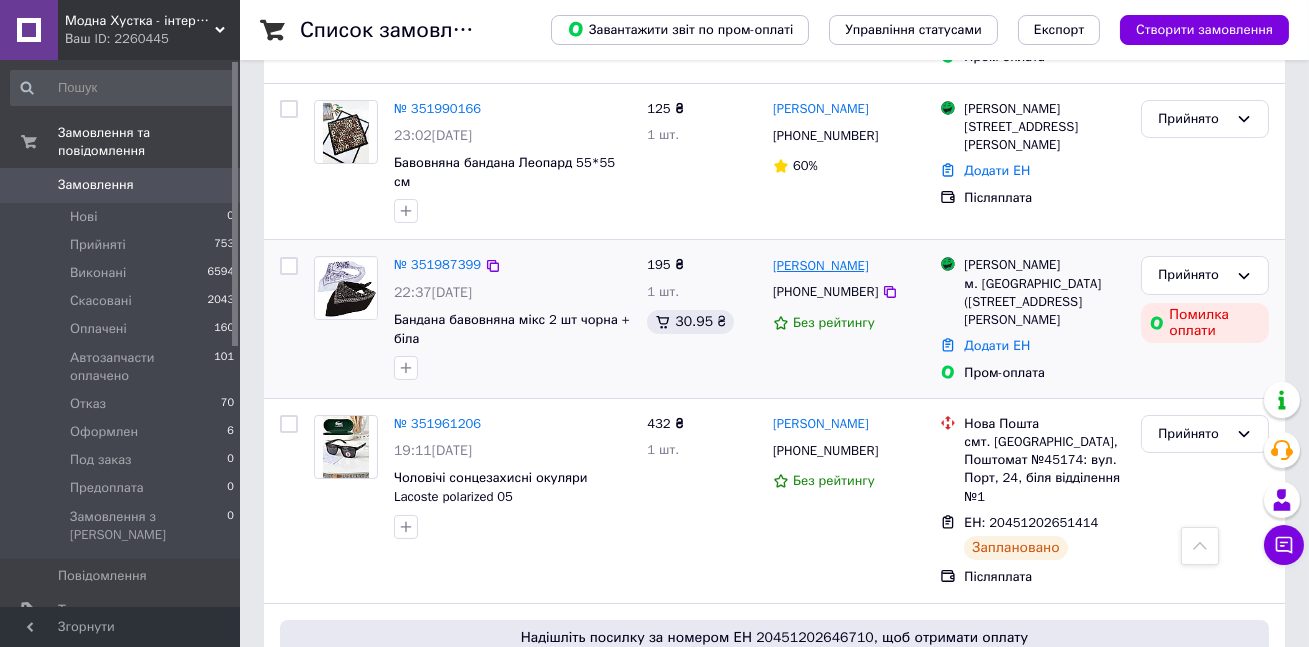click on "[PERSON_NAME]" at bounding box center [821, 266] 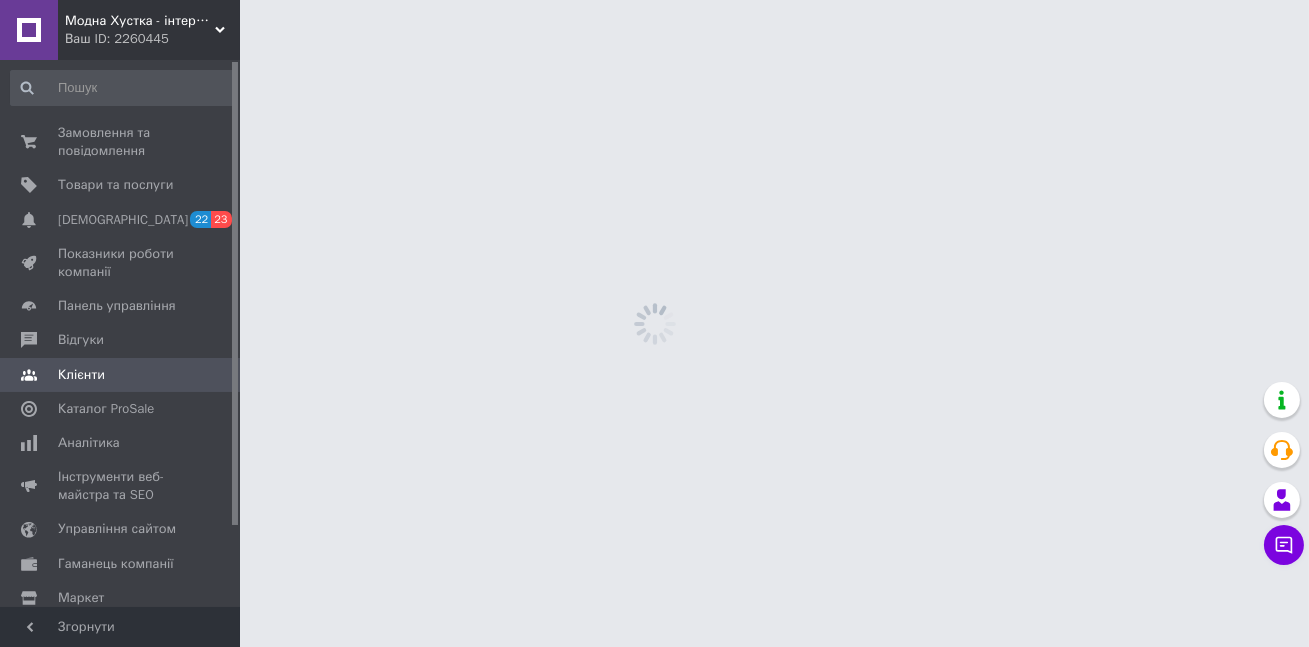 scroll, scrollTop: 0, scrollLeft: 0, axis: both 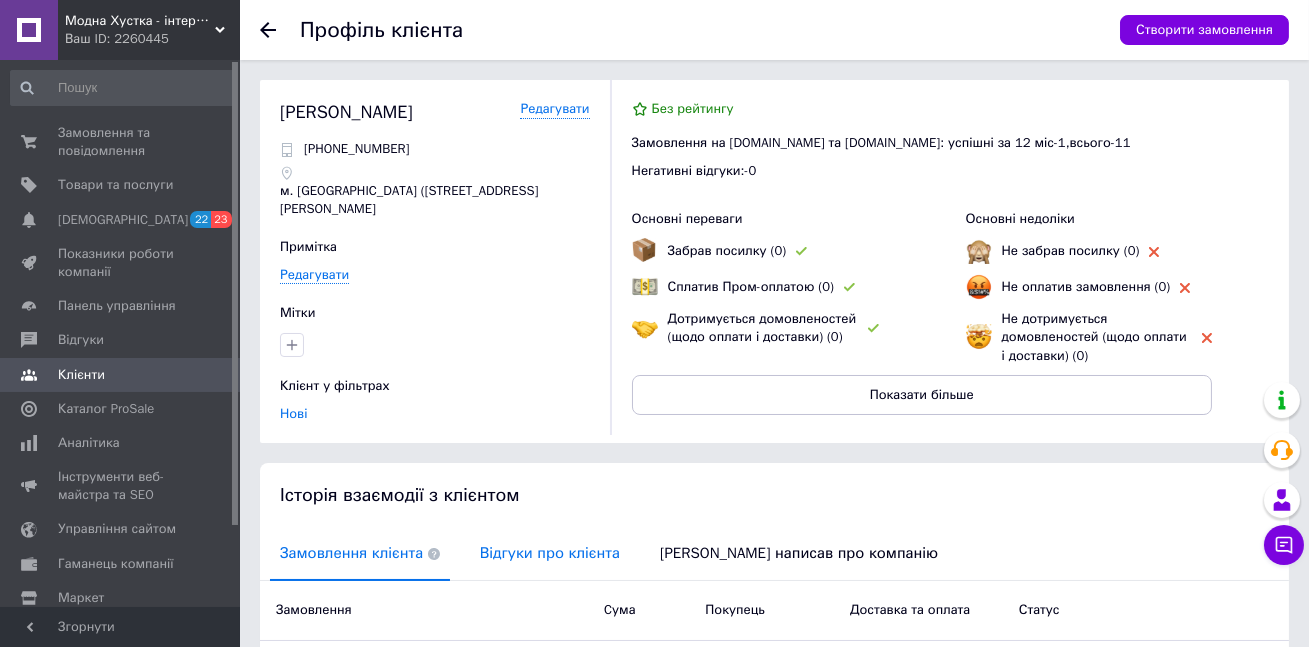 click on "Відгуки про клієнта" at bounding box center [550, 553] 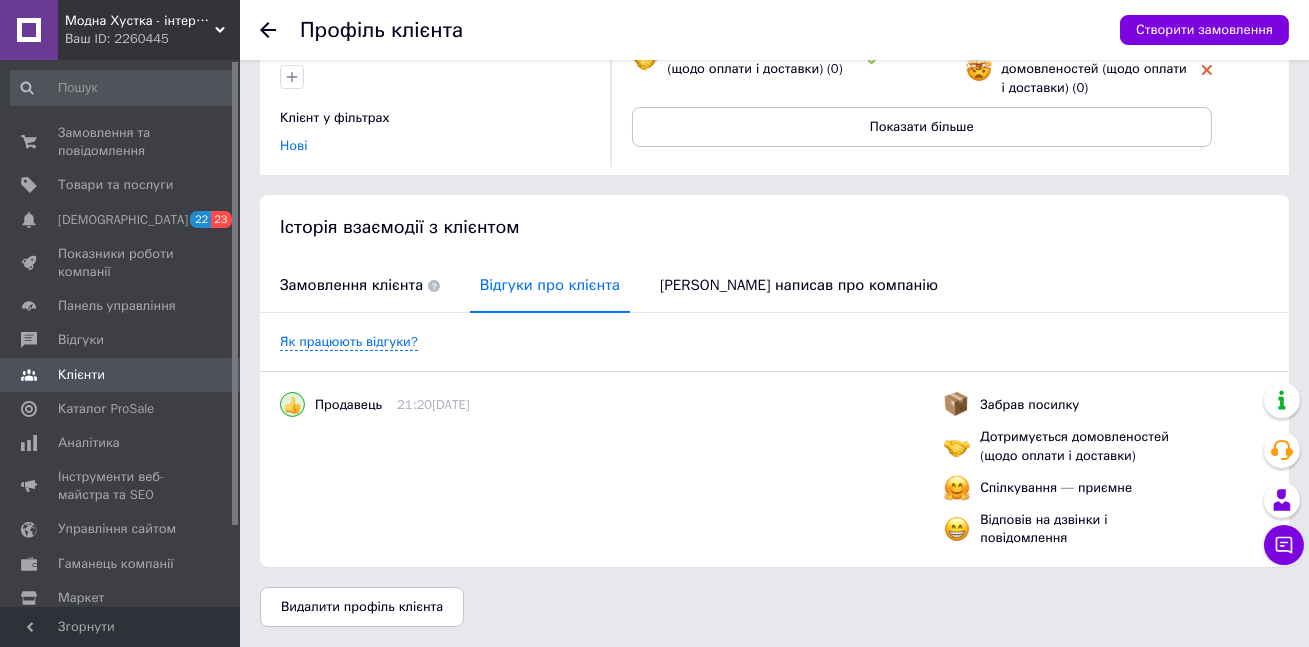 scroll, scrollTop: 0, scrollLeft: 0, axis: both 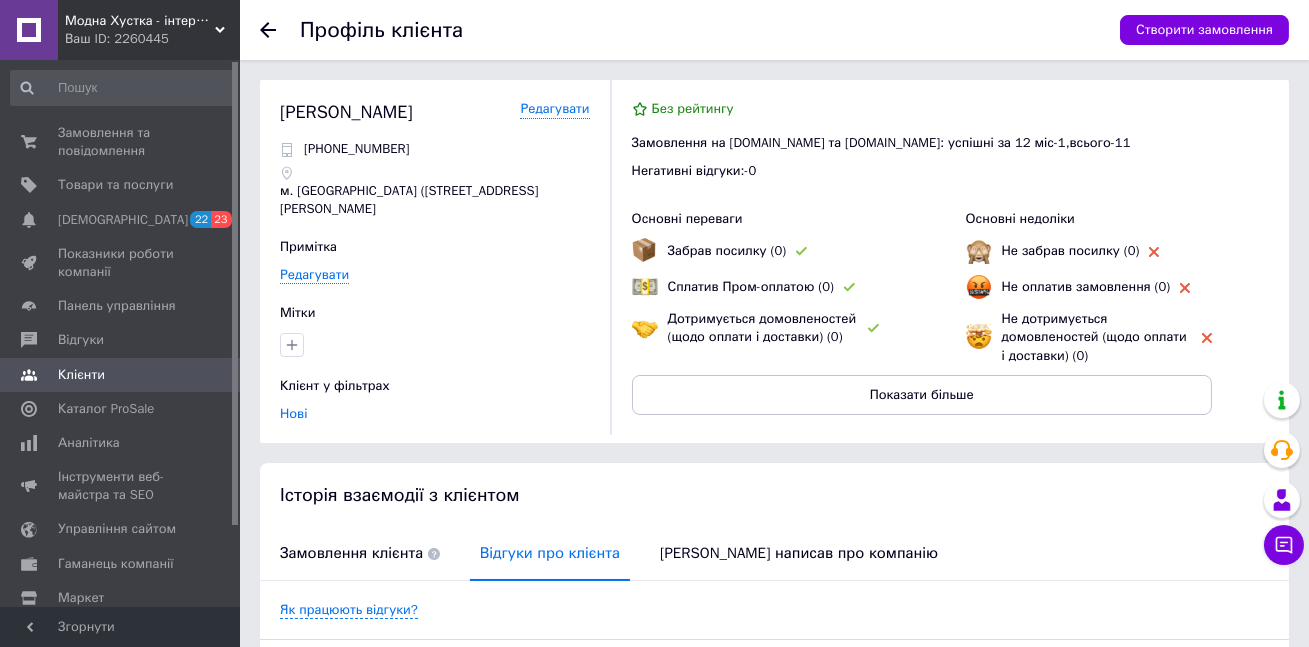 click 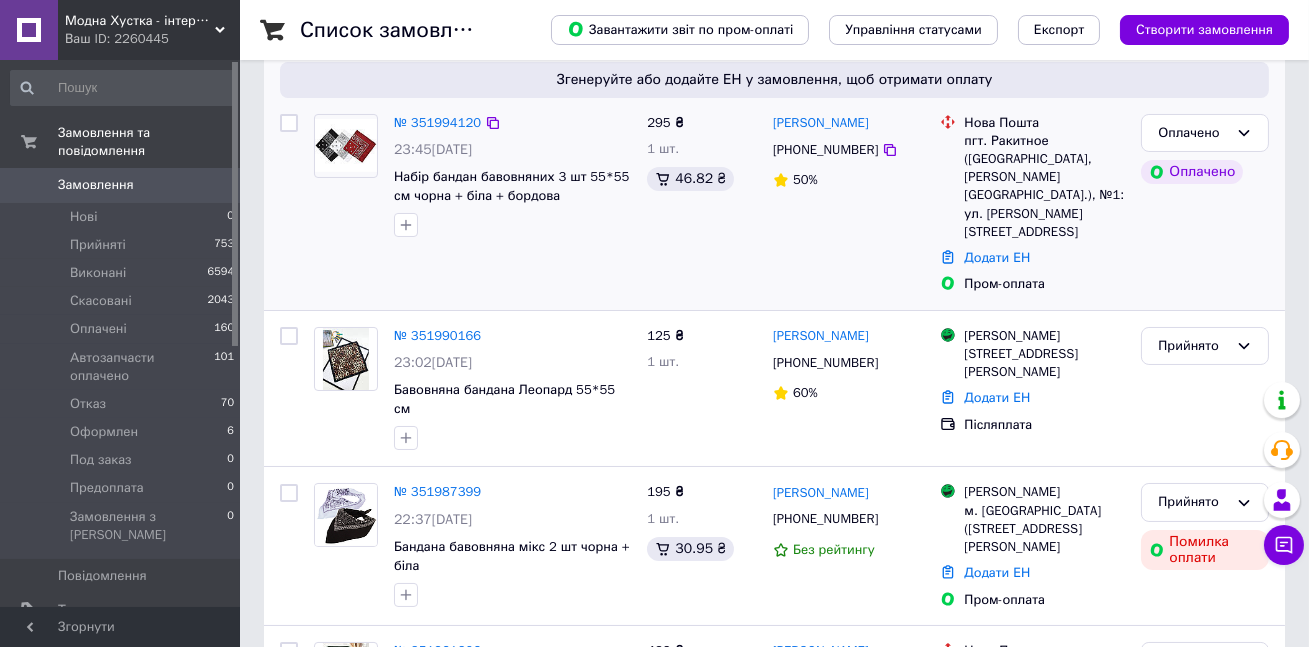scroll, scrollTop: 254, scrollLeft: 0, axis: vertical 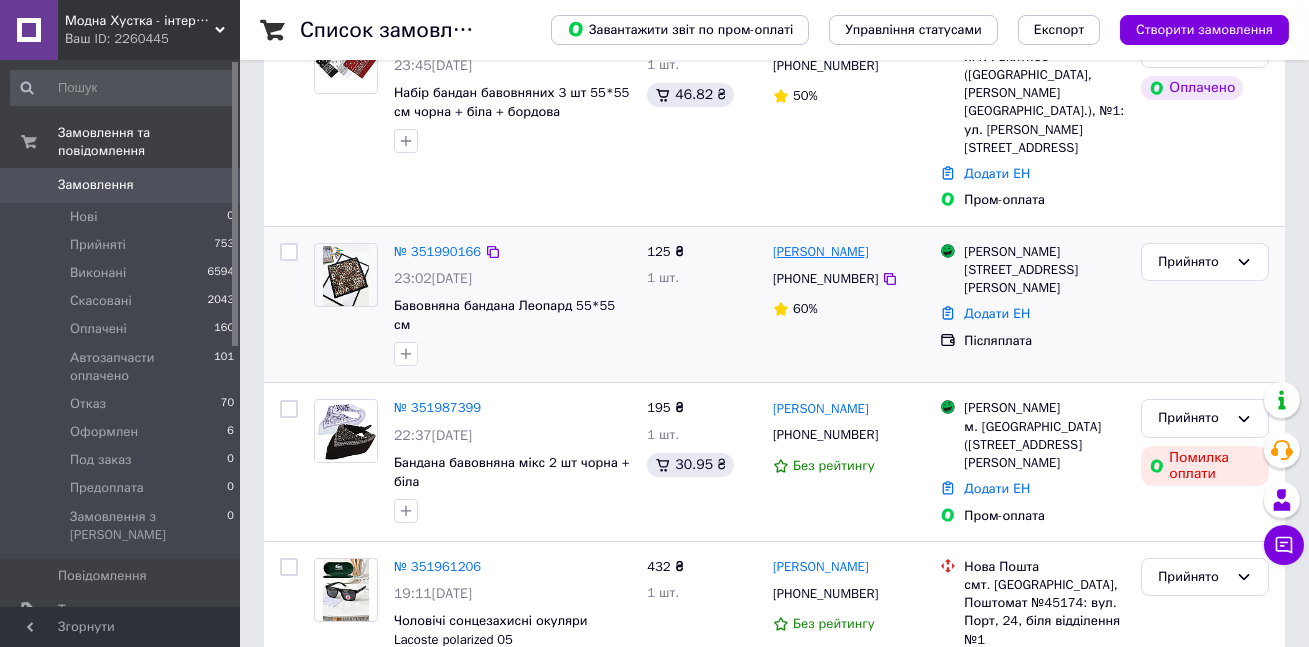 click on "[PERSON_NAME]" at bounding box center (821, 252) 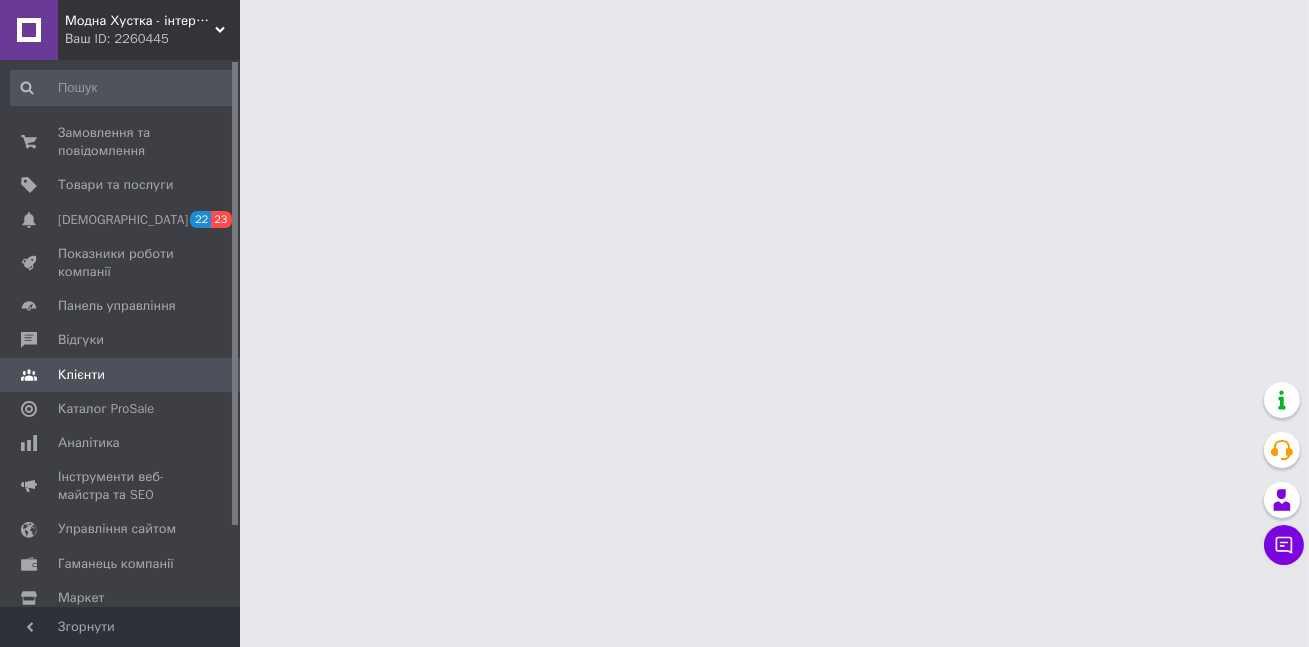 scroll, scrollTop: 0, scrollLeft: 0, axis: both 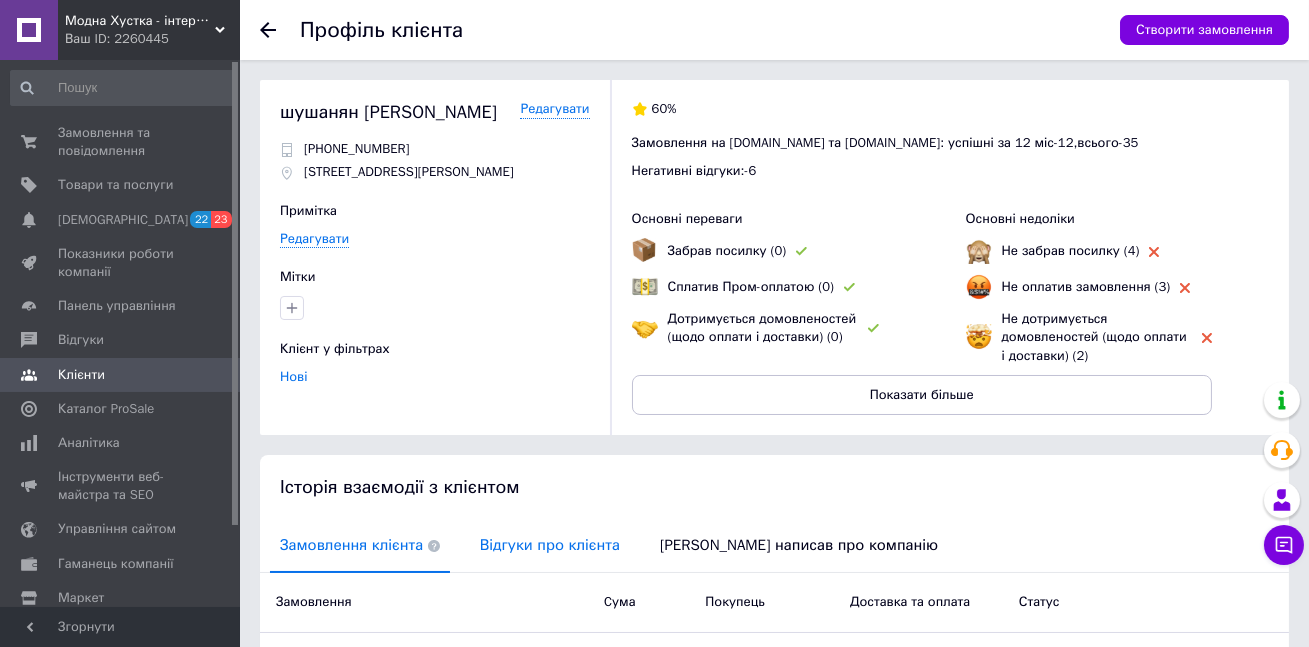 click on "Відгуки про клієнта" at bounding box center [550, 545] 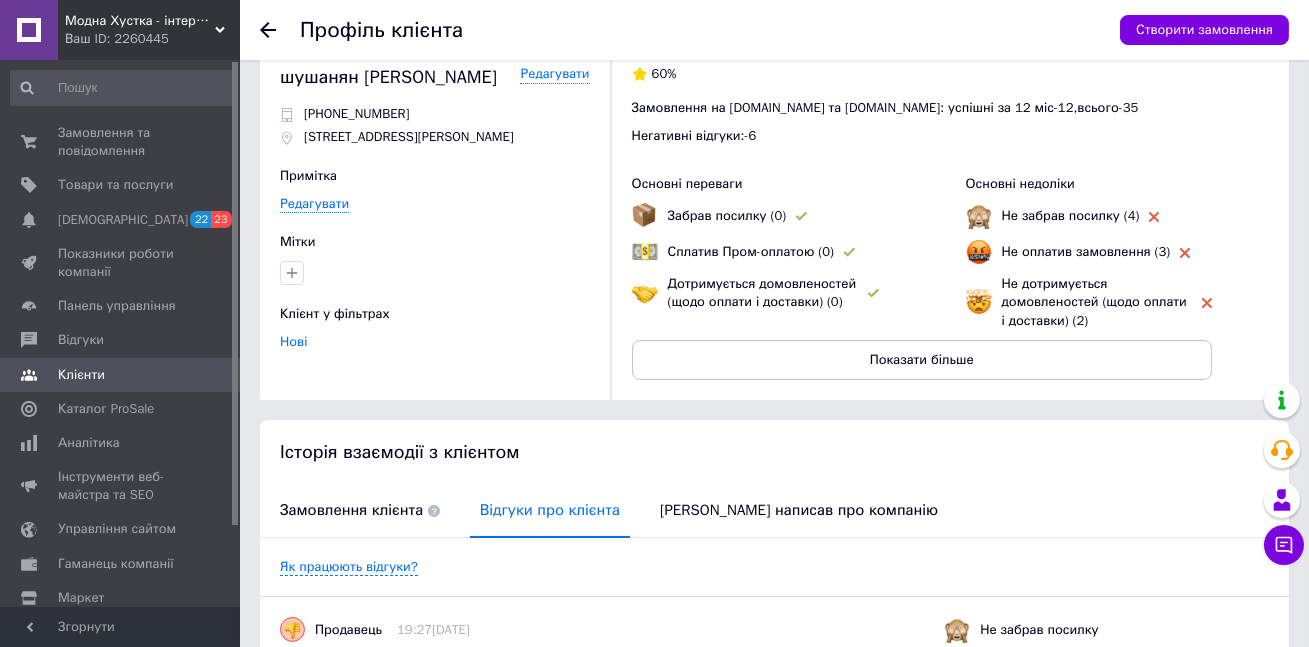 scroll, scrollTop: 0, scrollLeft: 0, axis: both 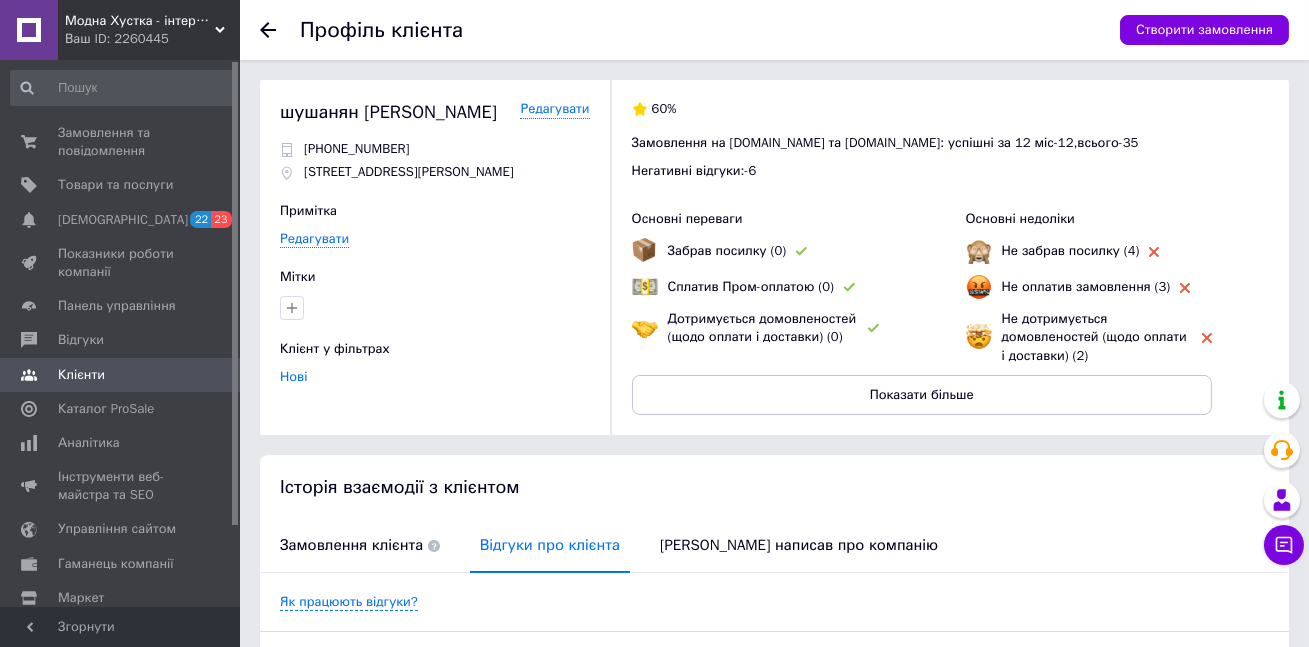 click 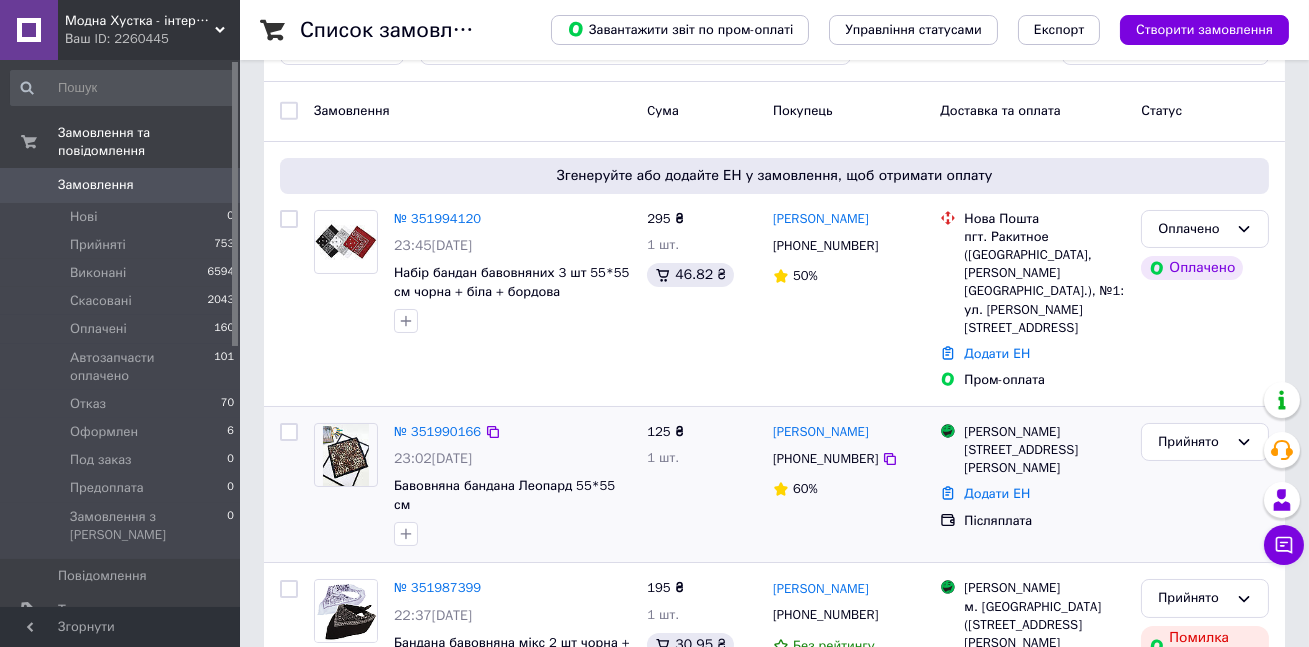 scroll, scrollTop: 73, scrollLeft: 0, axis: vertical 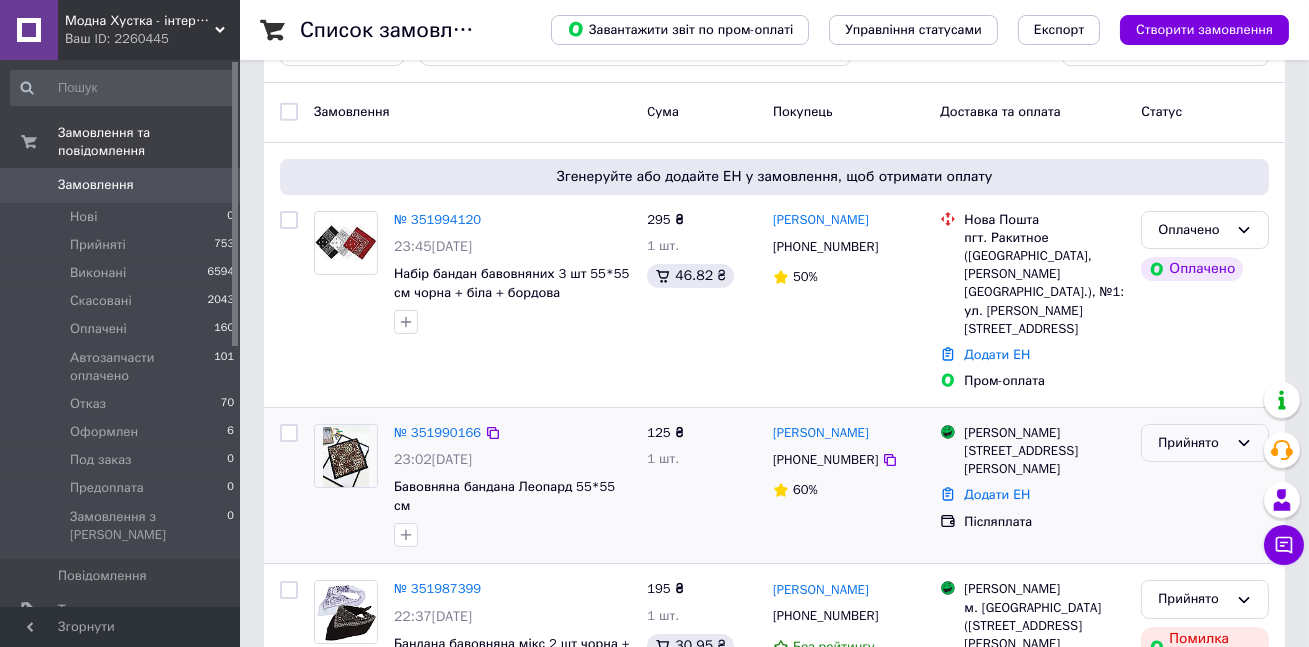 click on "Прийнято" at bounding box center [1193, 443] 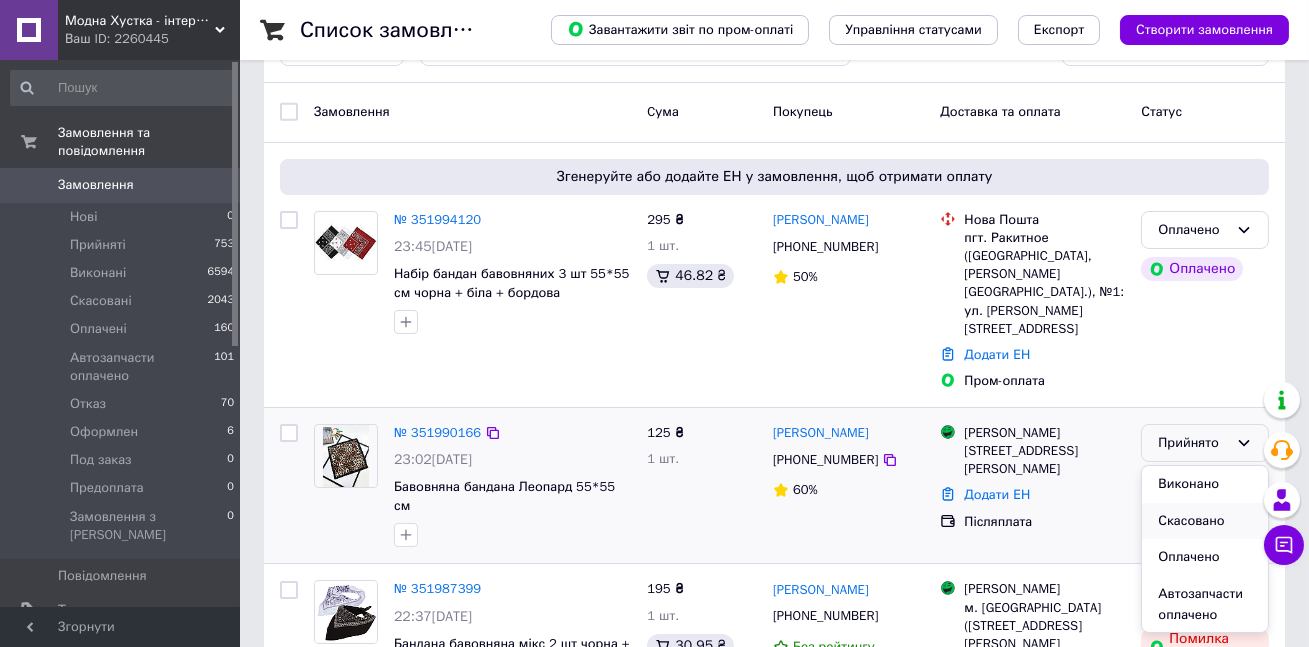 click on "Скасовано" at bounding box center [1205, 521] 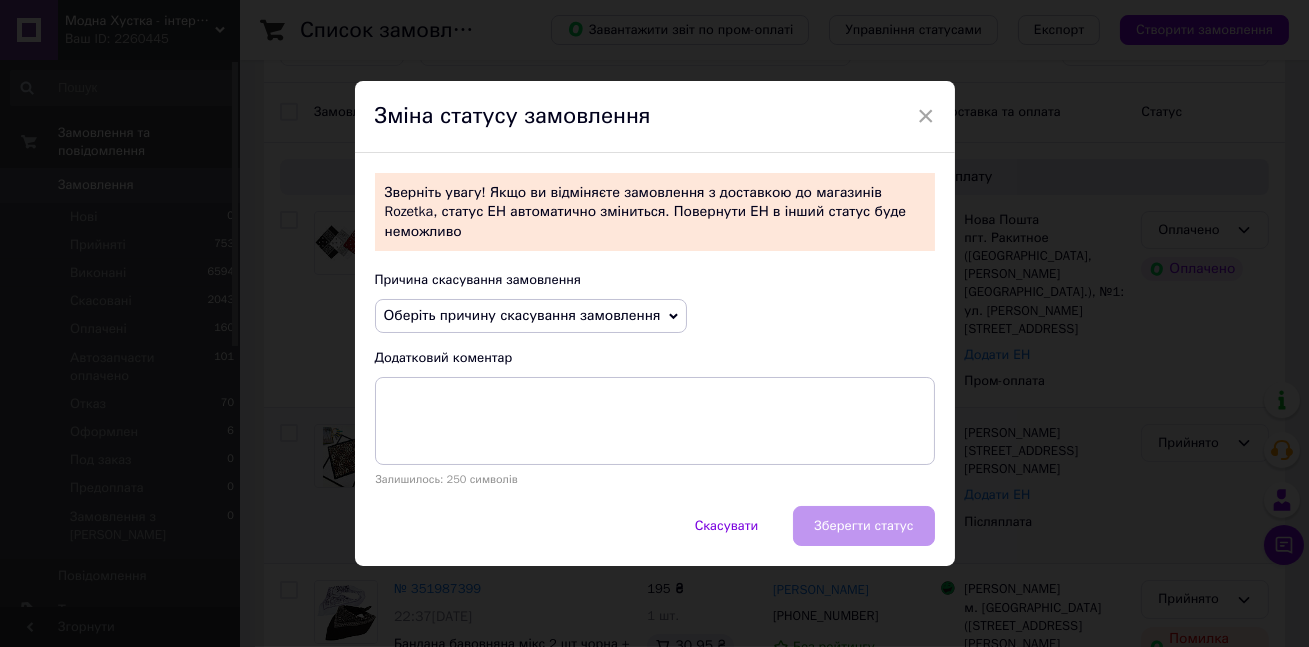 click on "Оберіть причину скасування замовлення" at bounding box center (522, 315) 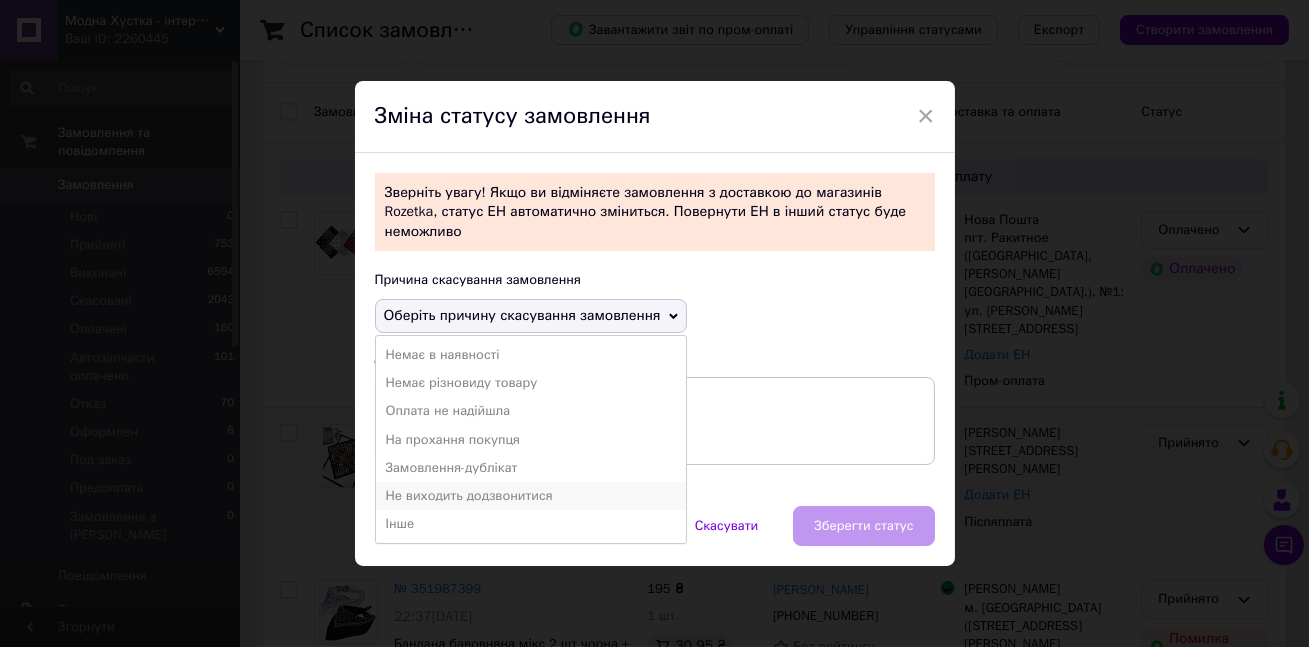 click on "Не виходить додзвонитися" at bounding box center (531, 496) 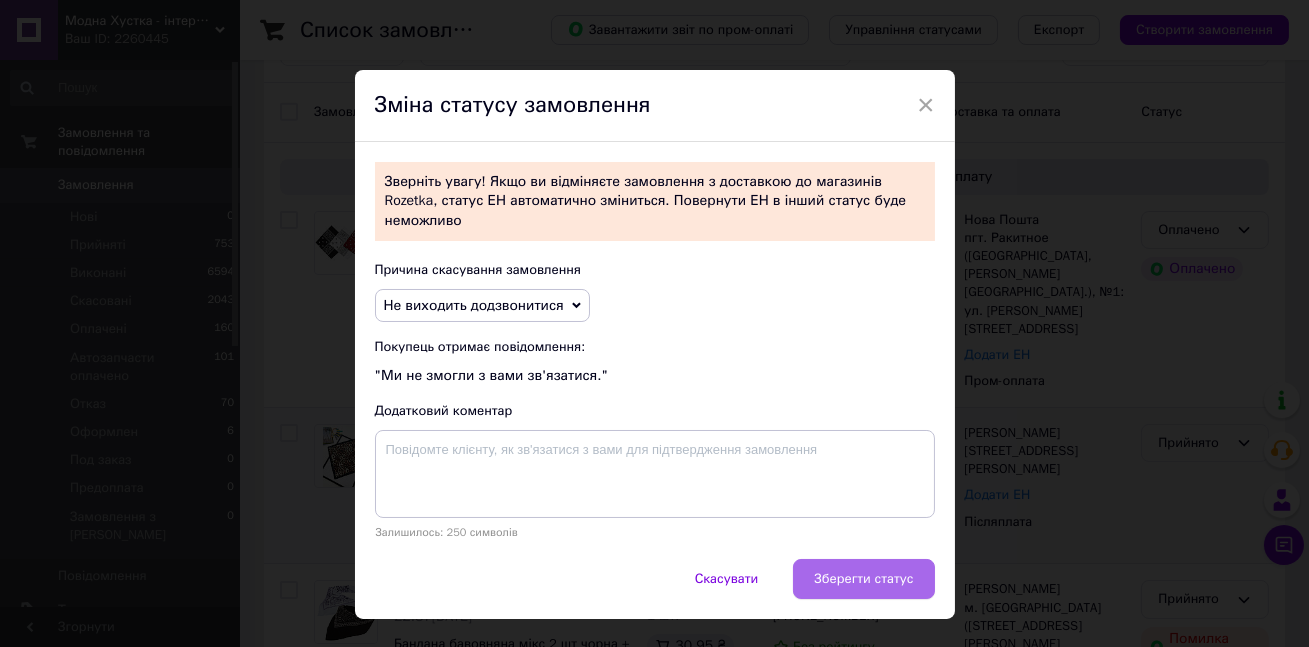 click on "Зберегти статус" at bounding box center [863, 579] 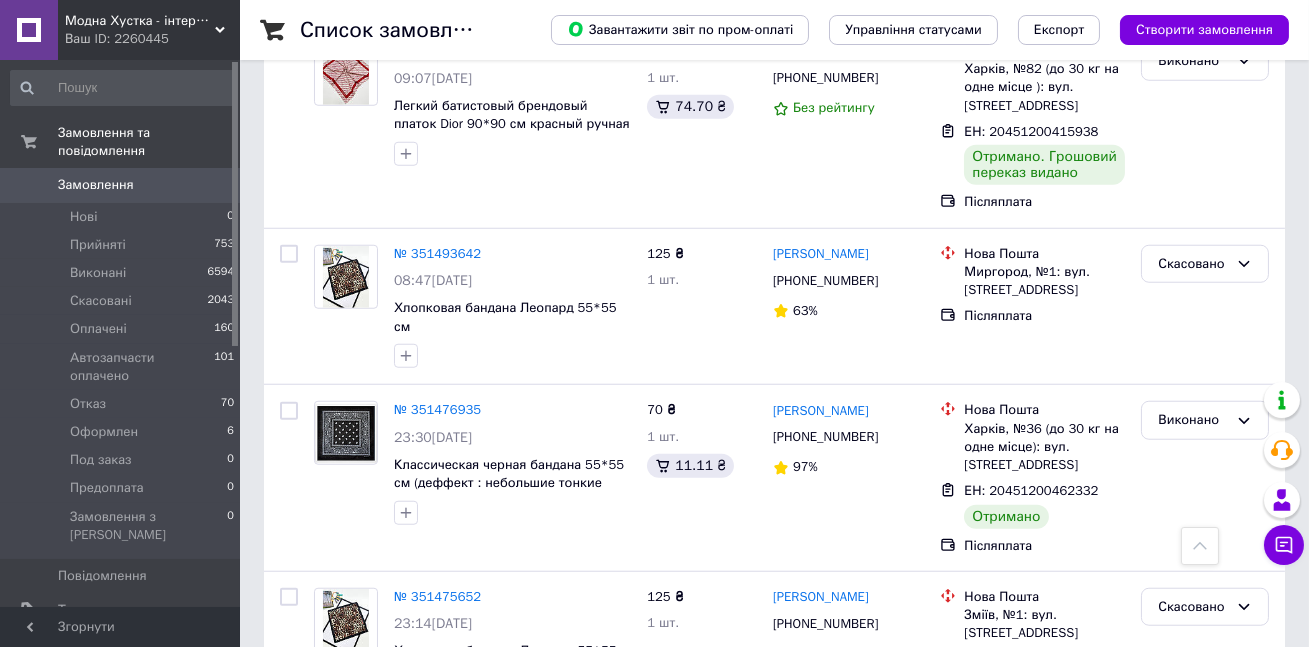 scroll, scrollTop: 3460, scrollLeft: 0, axis: vertical 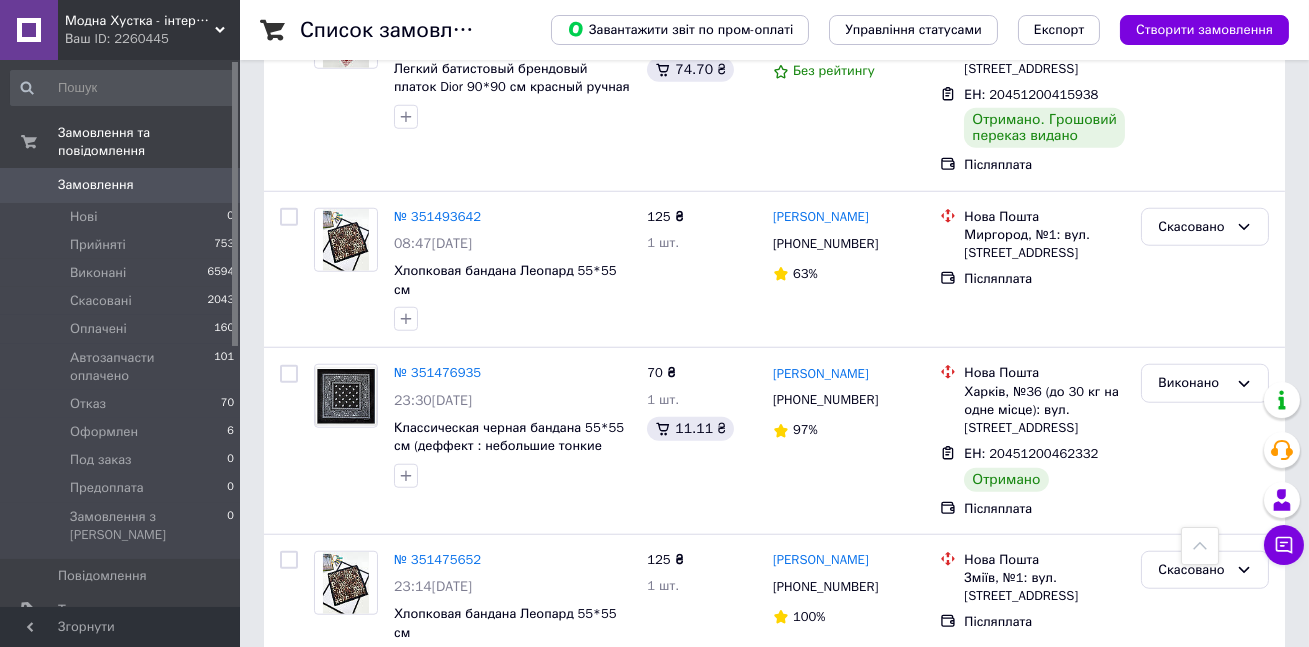 click on "2" at bounding box center [327, 736] 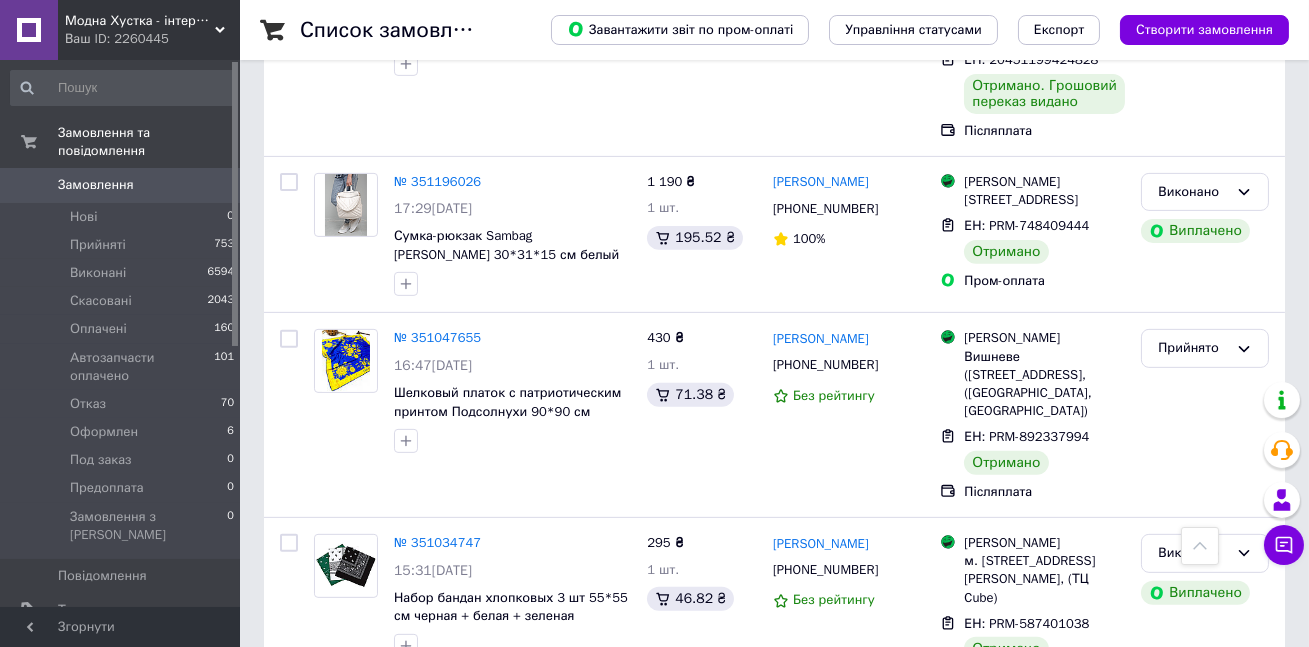 scroll, scrollTop: 1453, scrollLeft: 0, axis: vertical 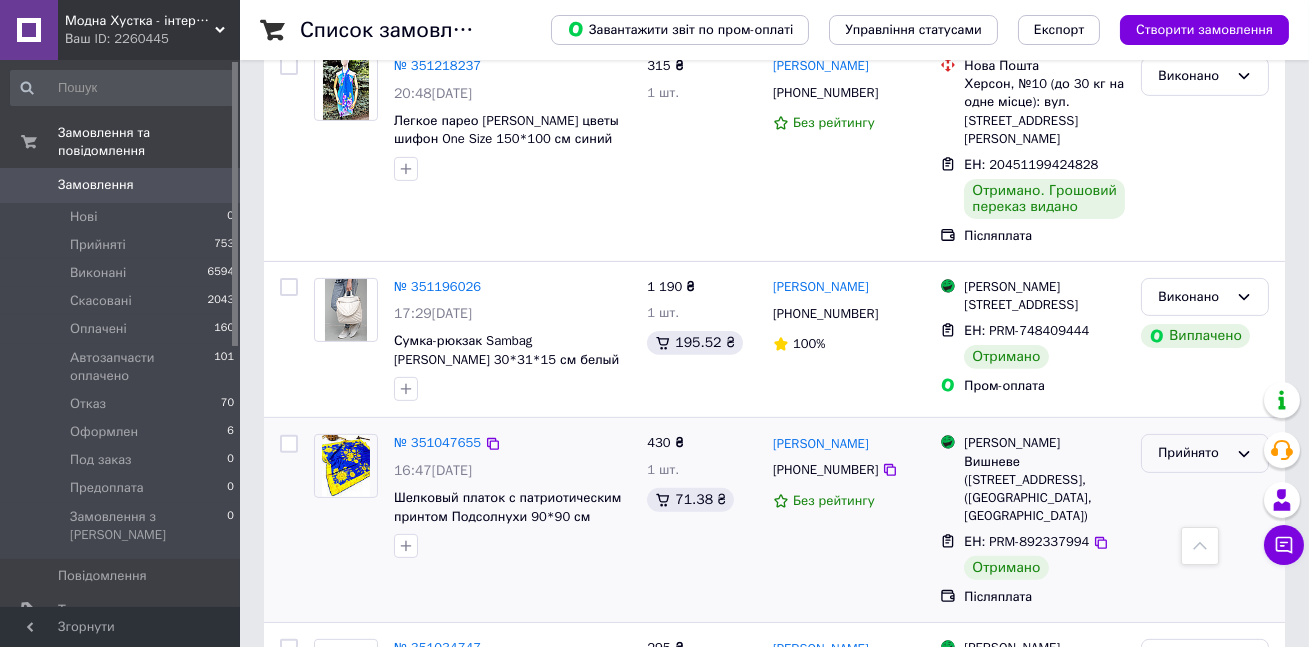click on "Прийнято" at bounding box center (1193, 453) 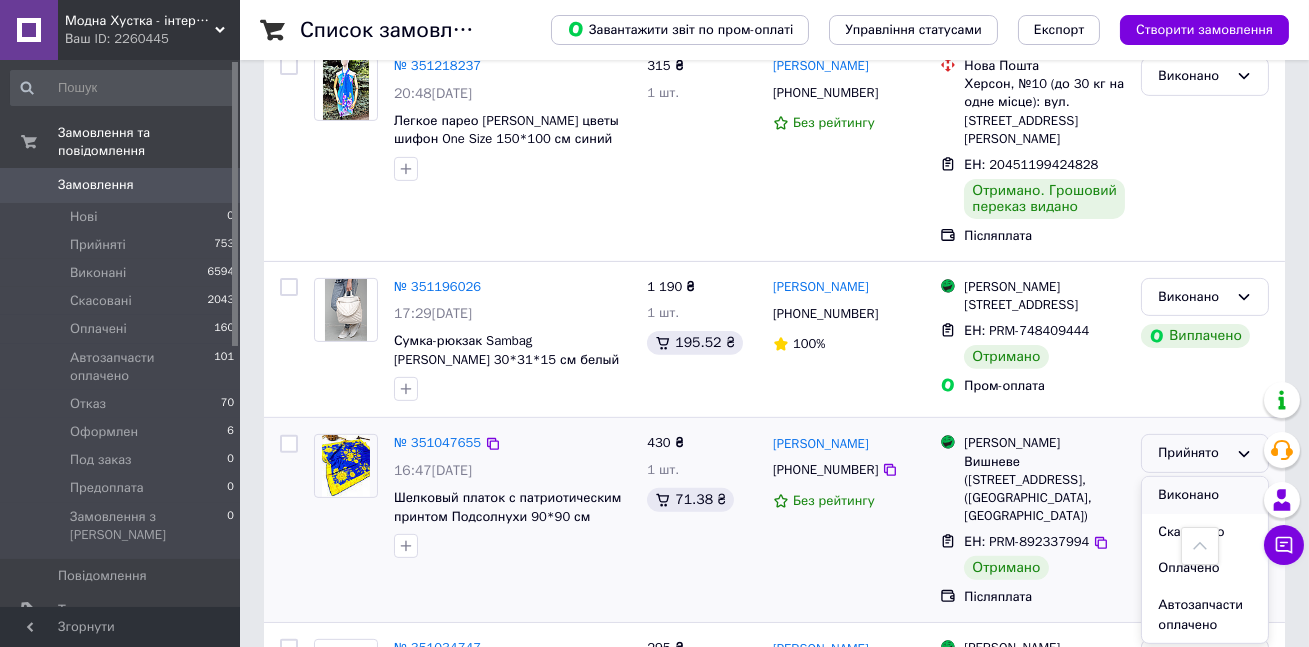 click on "Виконано" at bounding box center [1205, 495] 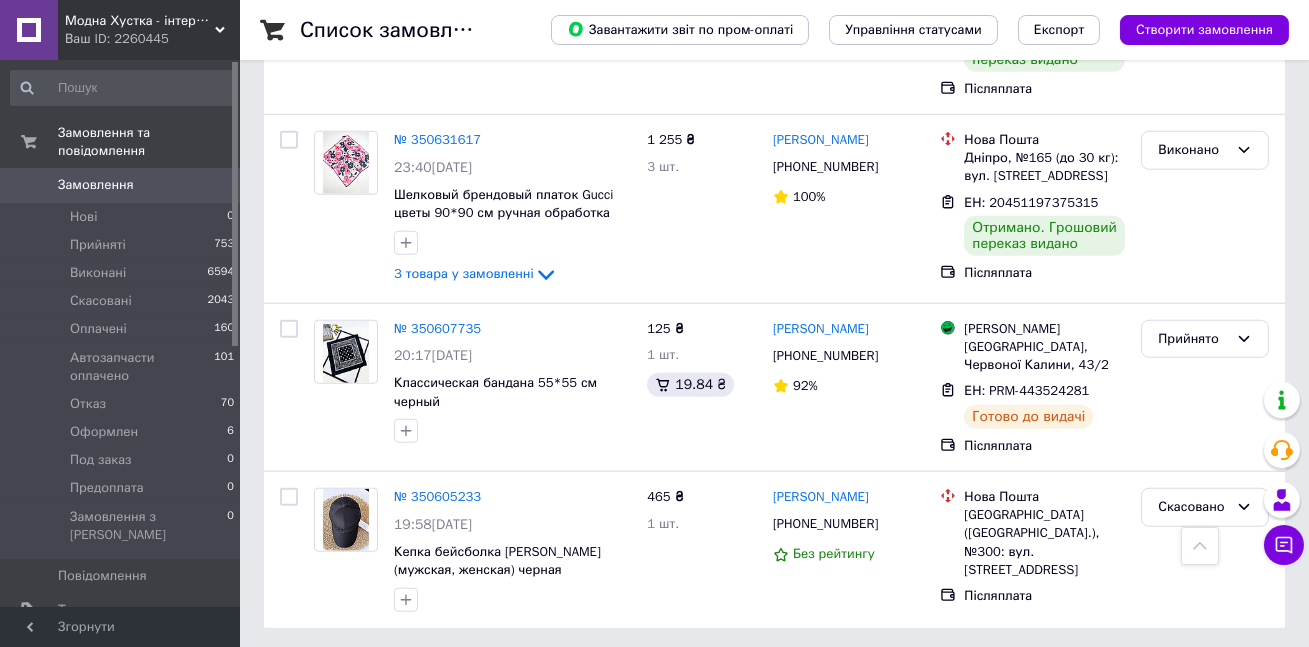 scroll, scrollTop: 3484, scrollLeft: 0, axis: vertical 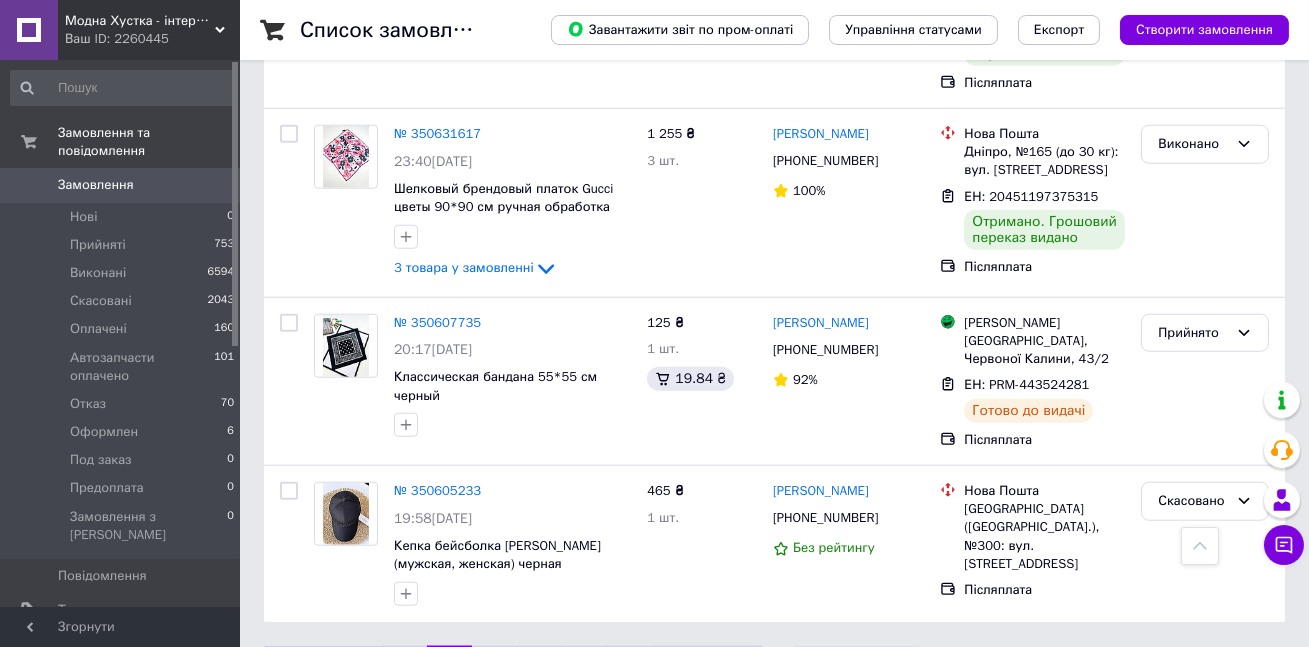 click on "1" at bounding box center [404, 667] 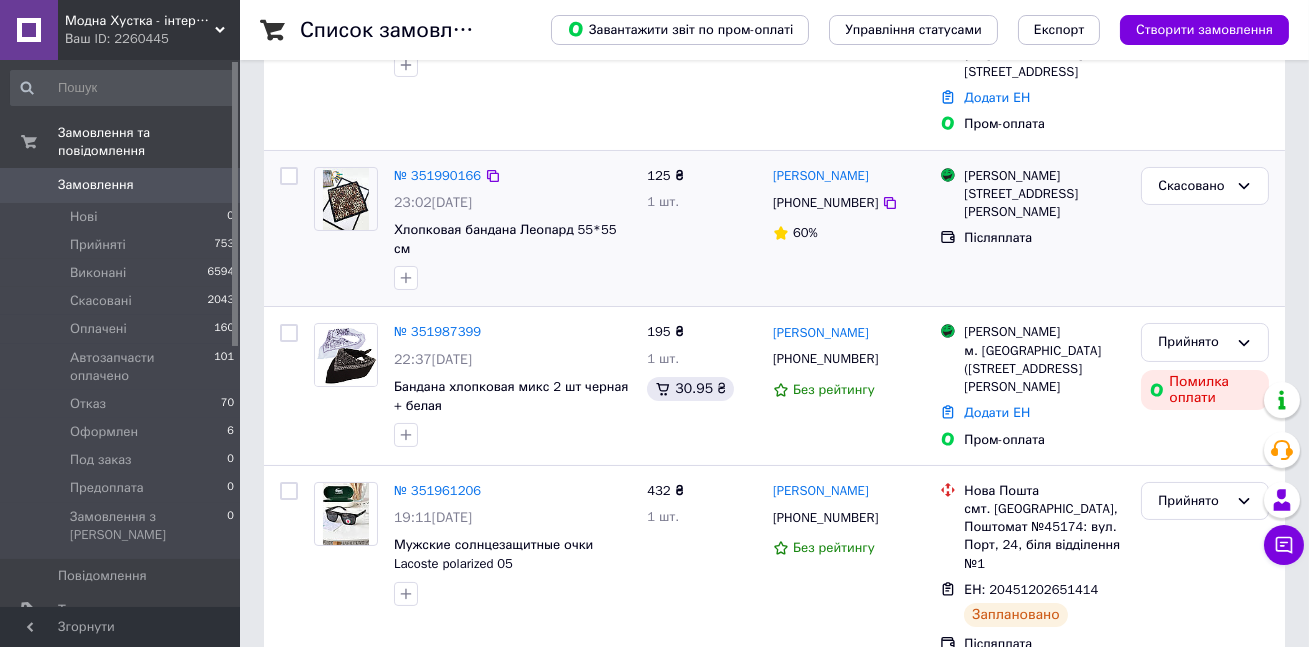 scroll, scrollTop: 333, scrollLeft: 0, axis: vertical 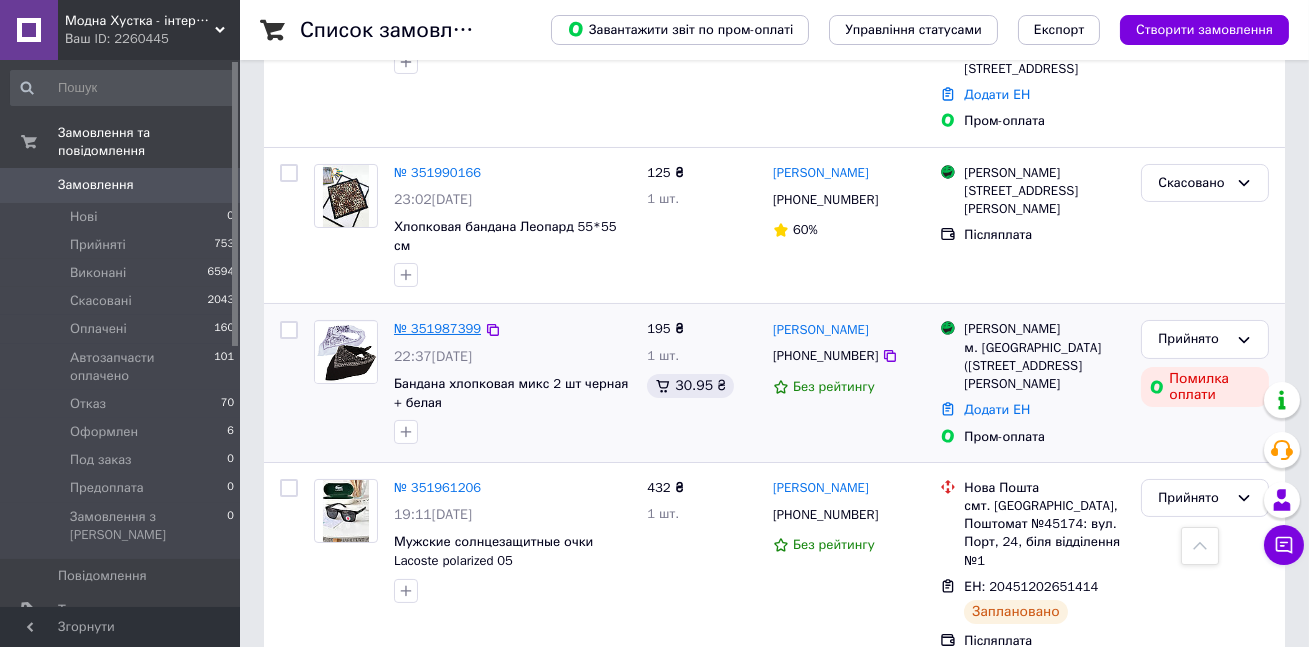 click on "№ 351987399" at bounding box center [437, 328] 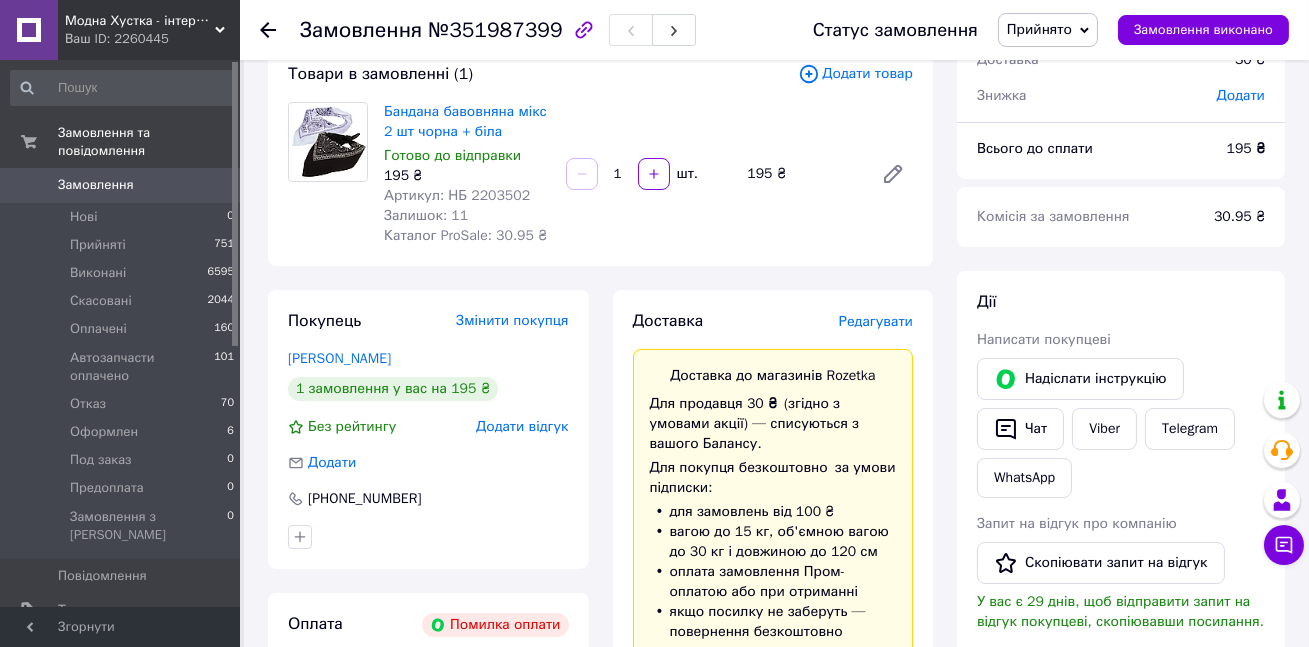 scroll, scrollTop: 146, scrollLeft: 0, axis: vertical 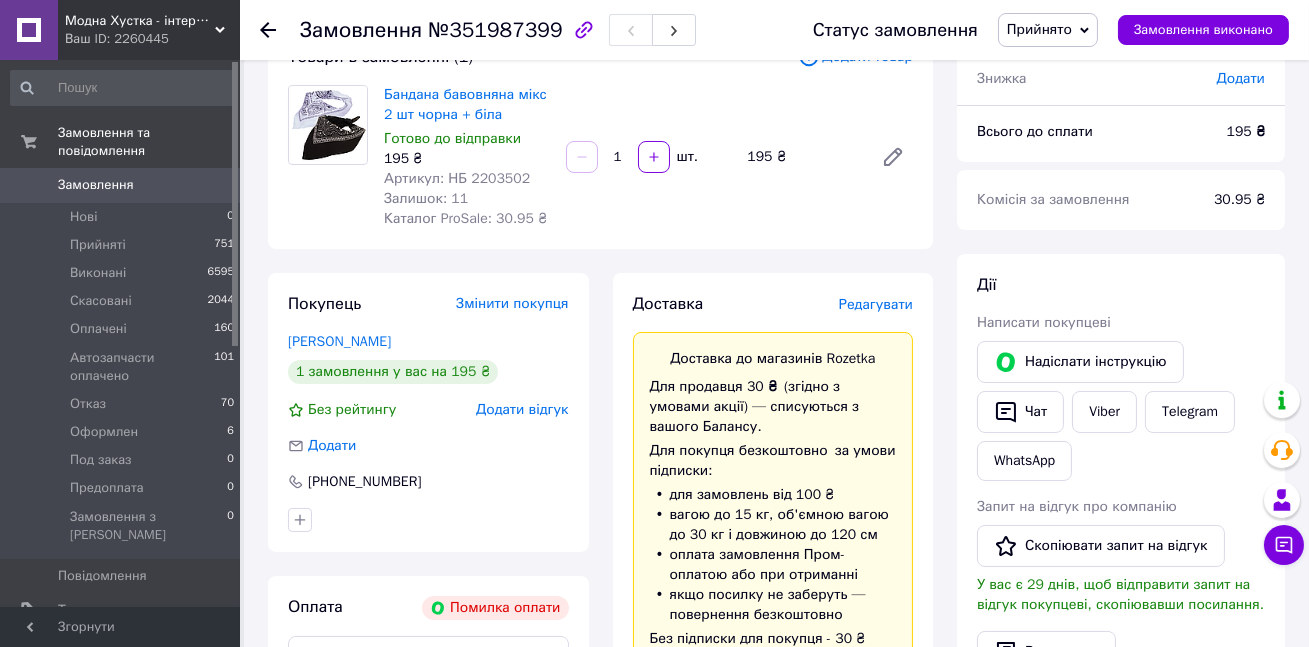 click on "Доставка Редагувати Доставка до магазинів Rozetka Для продавця 30 ₴   (згідно з умовами акції) — списуються з вашого Балансу. Для покупця безкоштовно   за умови підписки: для замовлень від 100 ₴ вагою до 15 кг,
об'ємною вагою до 30 кг
і довжиною до 120 см оплата замовлення Пром-оплатою або при отриманні якщо посилку не заберуть — повернення безкоштовно Без підписки для покупця - 30 ₴ Обов'язково роздрукуйте та наклейте ЕН на посилку Довідка та умови Акції Магазини Rozetka (платна) Отримувач [PERSON_NAME]  Телефон отримувача [PHONE_NUMBER] Оціночна вартість 195 ₴ Адреса 30 ₴" at bounding box center [773, 828] 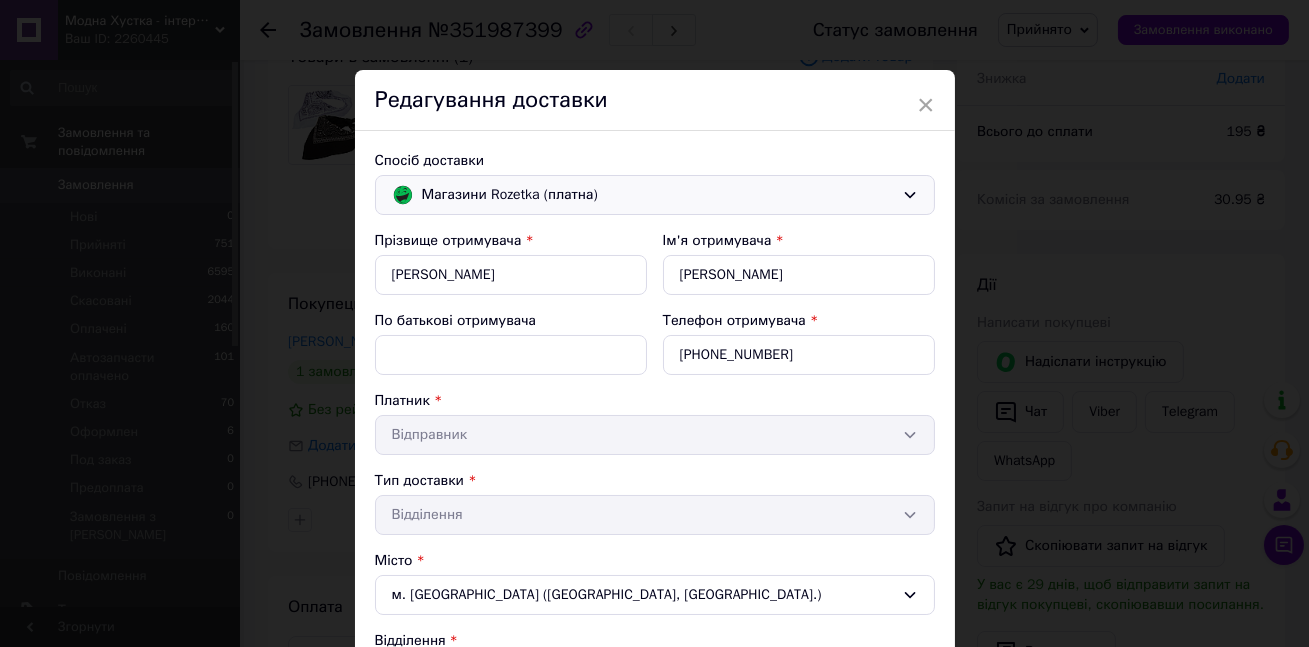 click on "Магазини Rozetka (платна)" at bounding box center (658, 195) 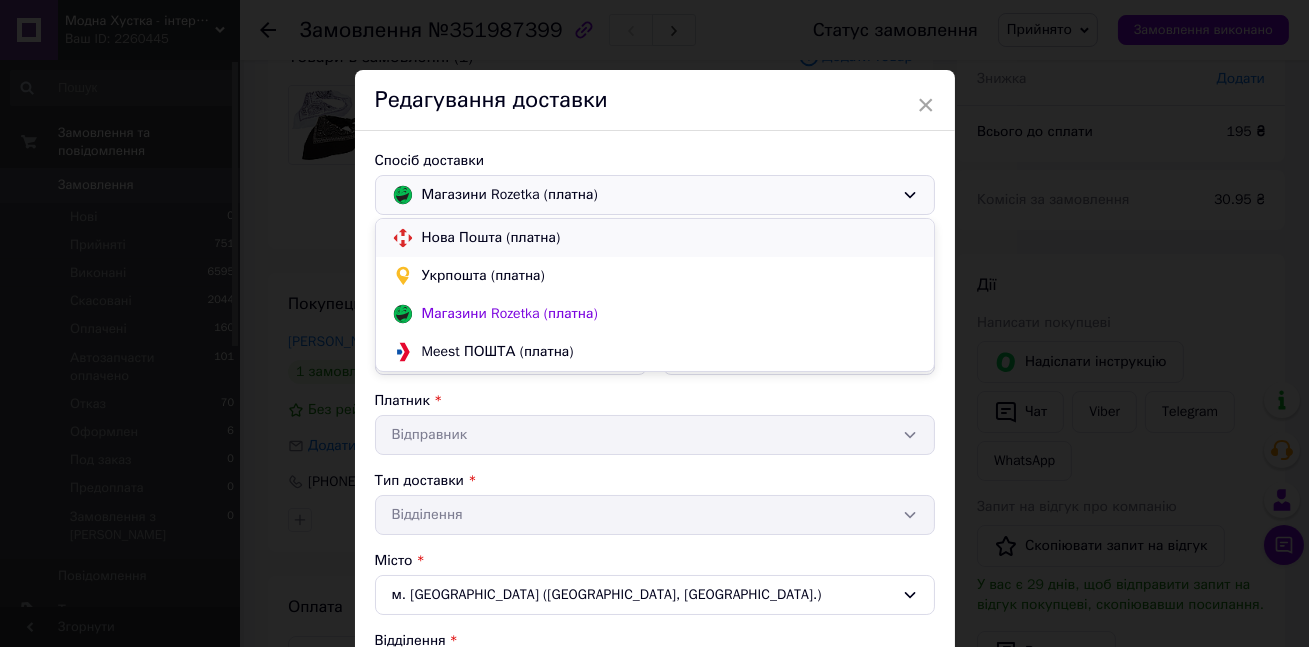 click on "Нова Пошта (платна)" at bounding box center [670, 238] 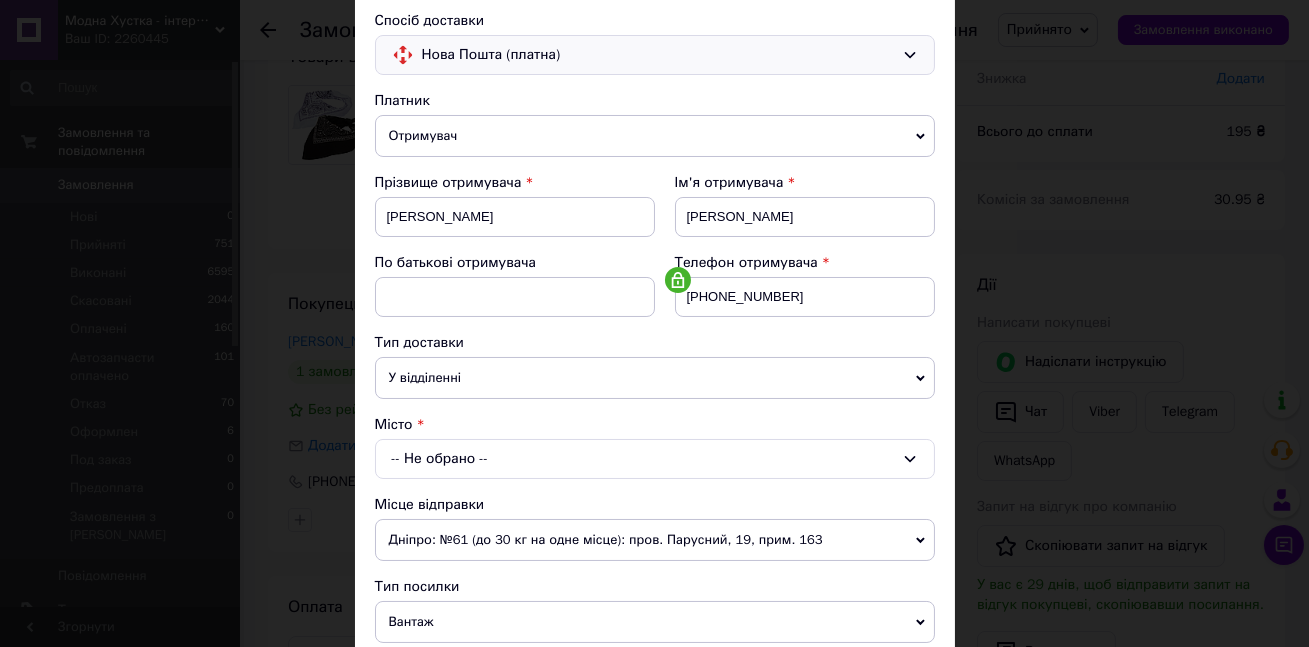 scroll, scrollTop: 232, scrollLeft: 0, axis: vertical 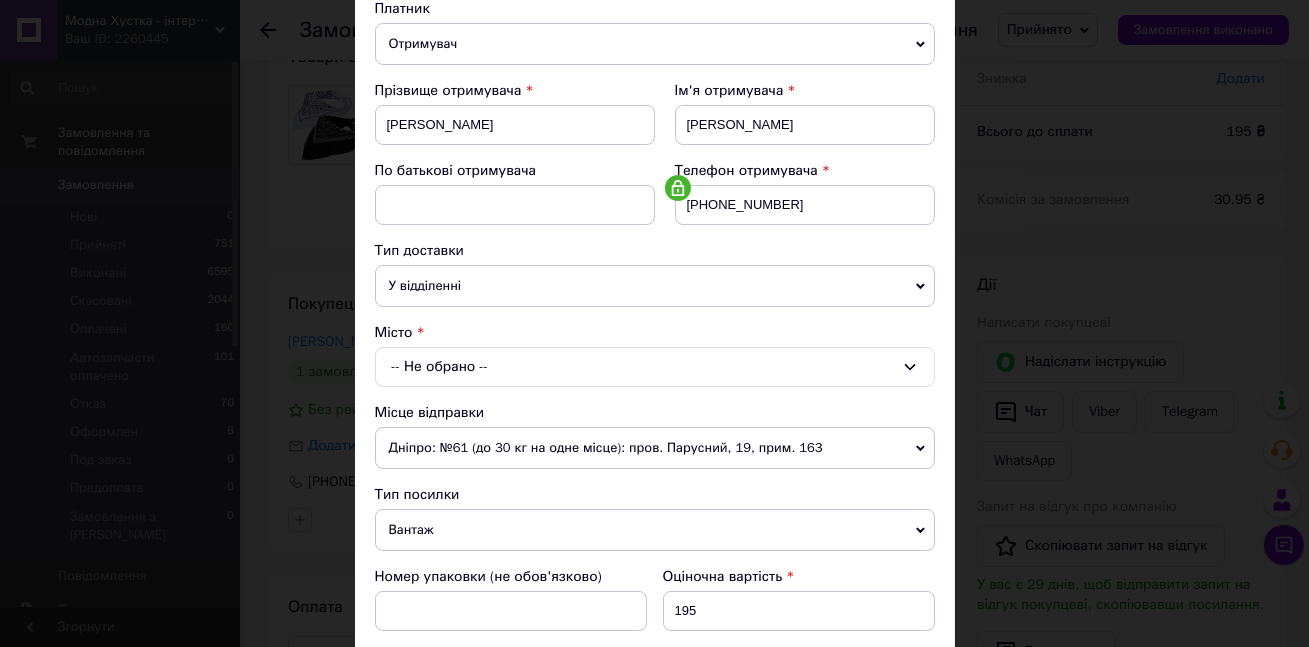 click on "-- Не обрано --" at bounding box center (655, 367) 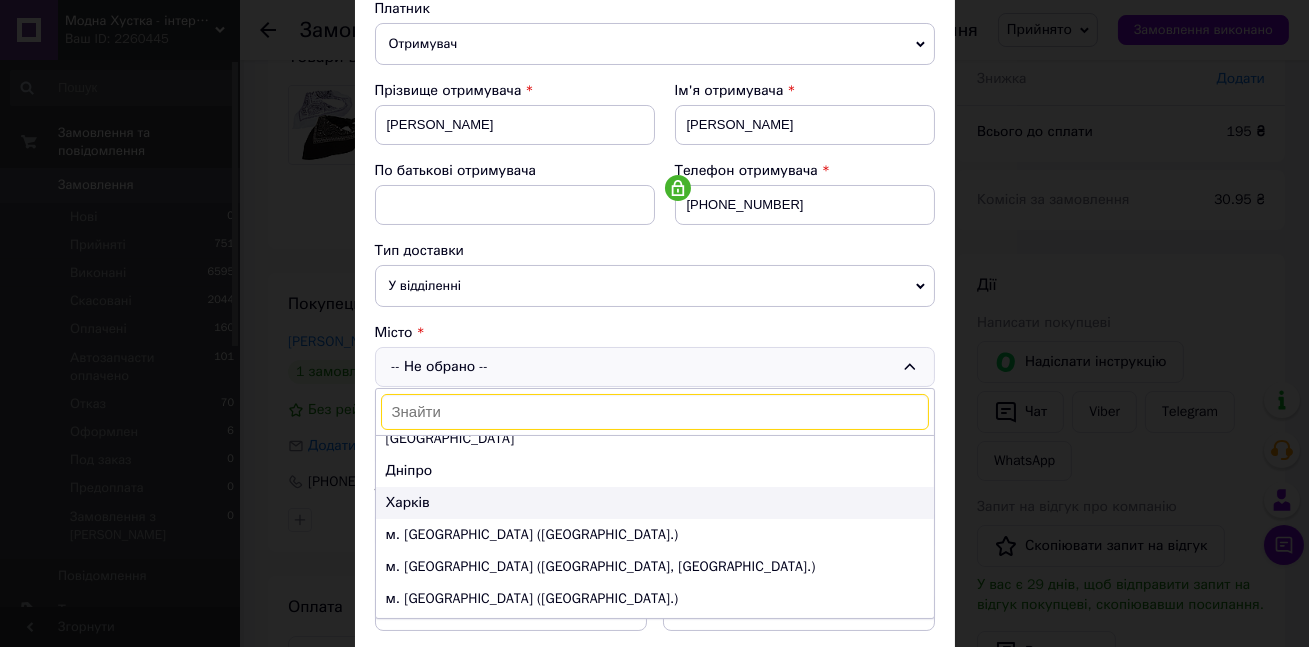 scroll, scrollTop: 68, scrollLeft: 0, axis: vertical 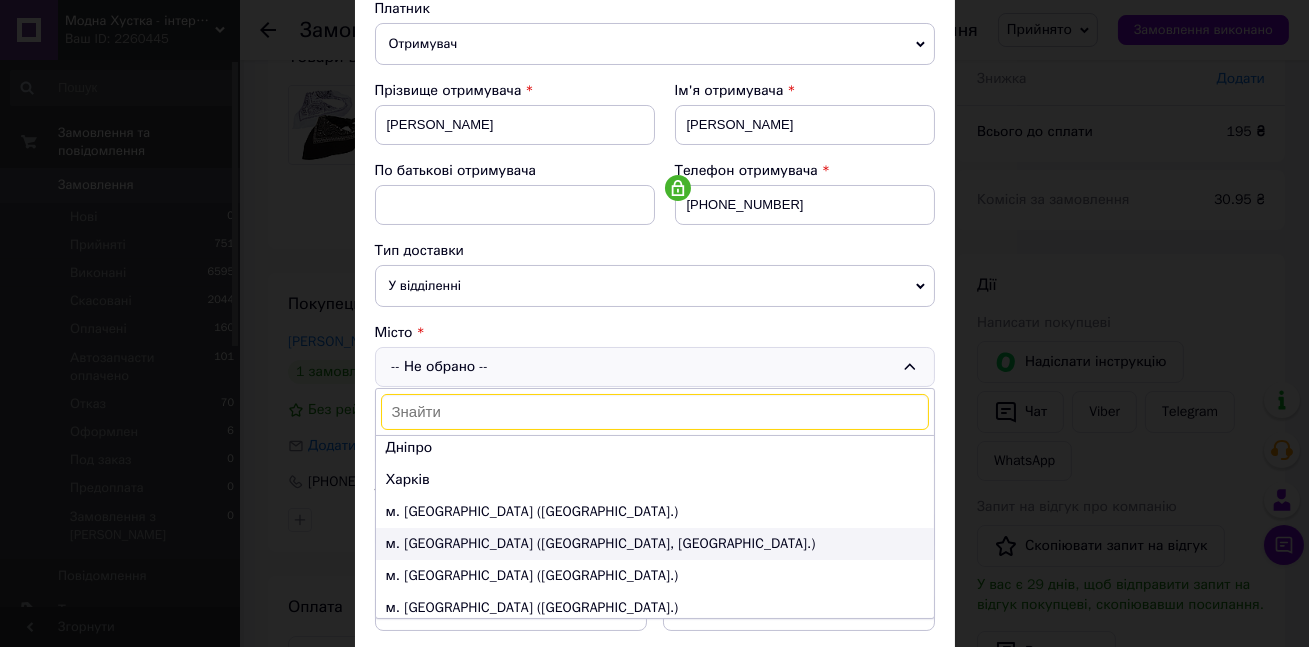 click on "м. [GEOGRAPHIC_DATA] ([GEOGRAPHIC_DATA], [GEOGRAPHIC_DATA].)" at bounding box center [655, 544] 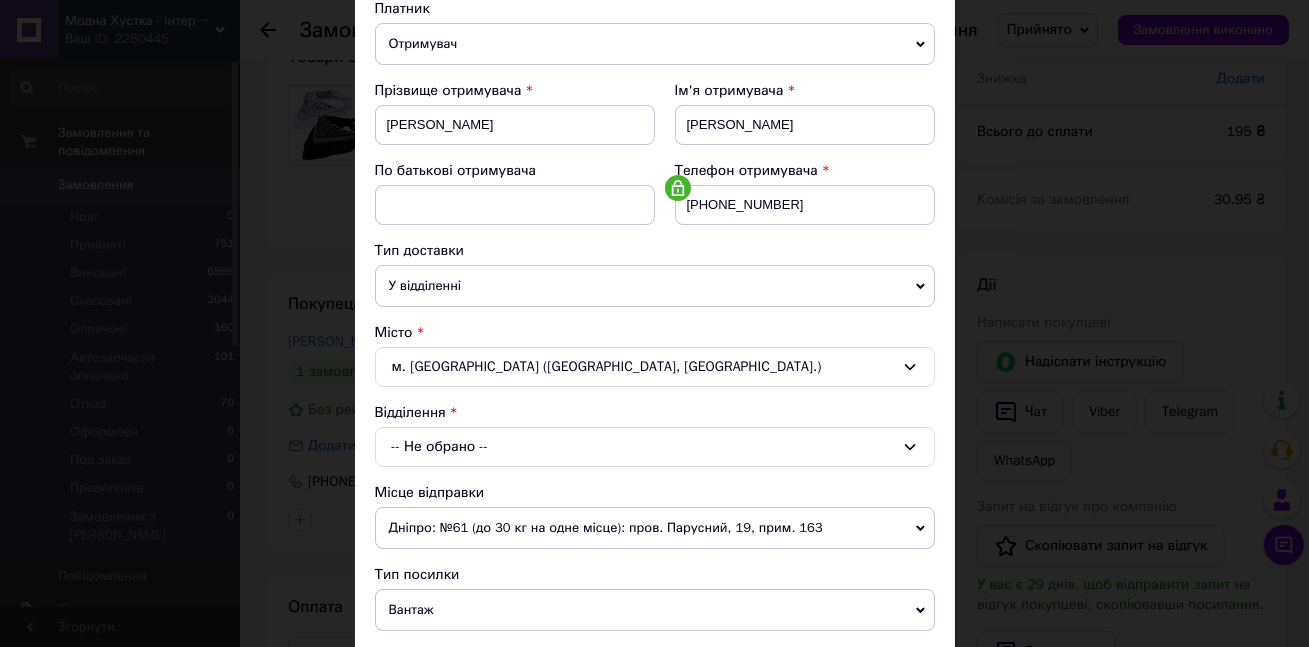 click on "-- Не обрано --" at bounding box center (655, 447) 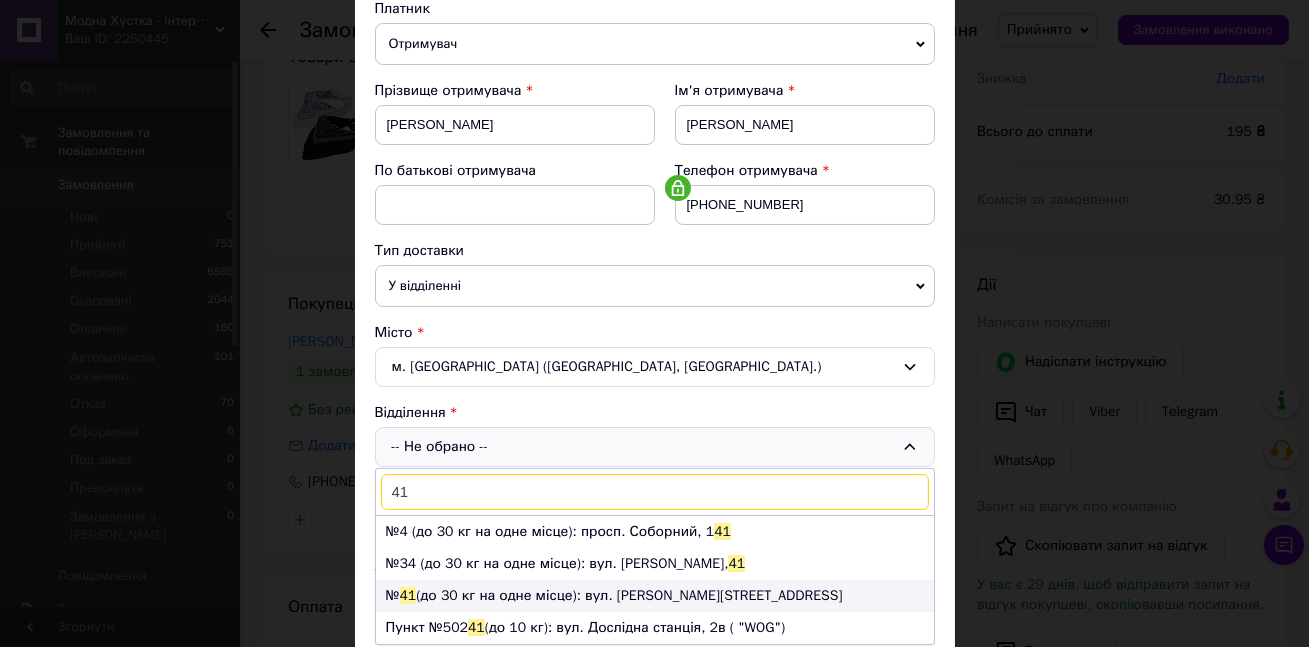 type on "41" 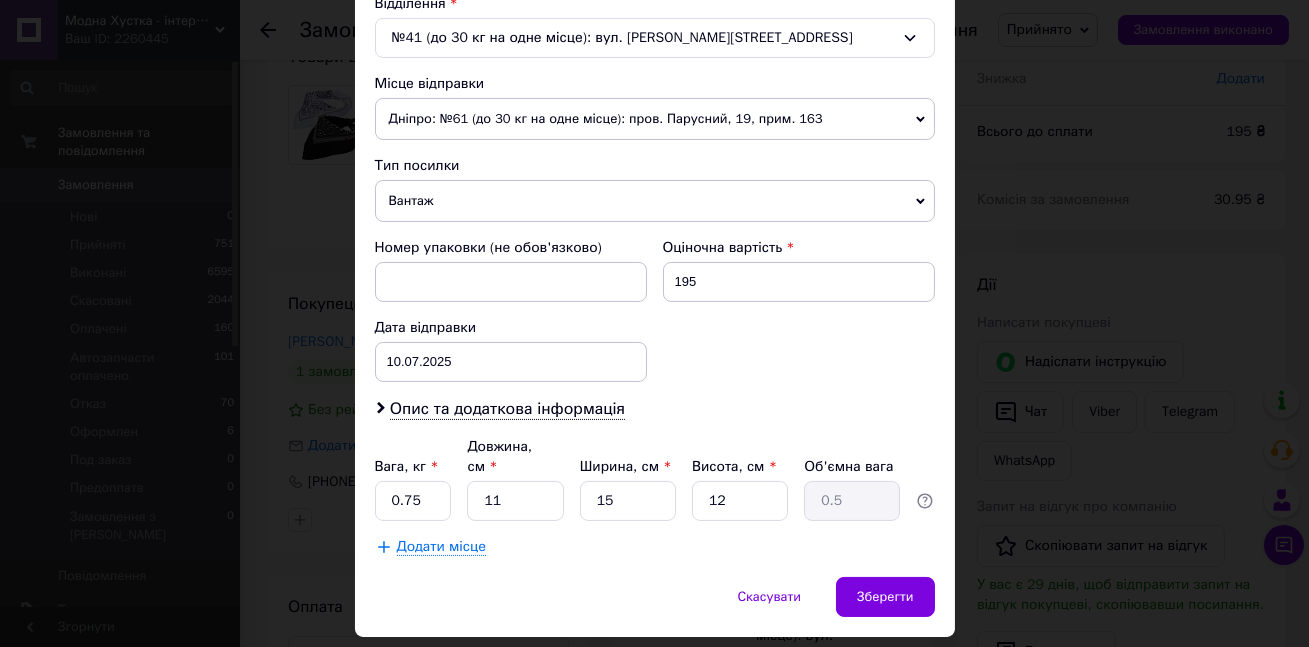 scroll, scrollTop: 698, scrollLeft: 0, axis: vertical 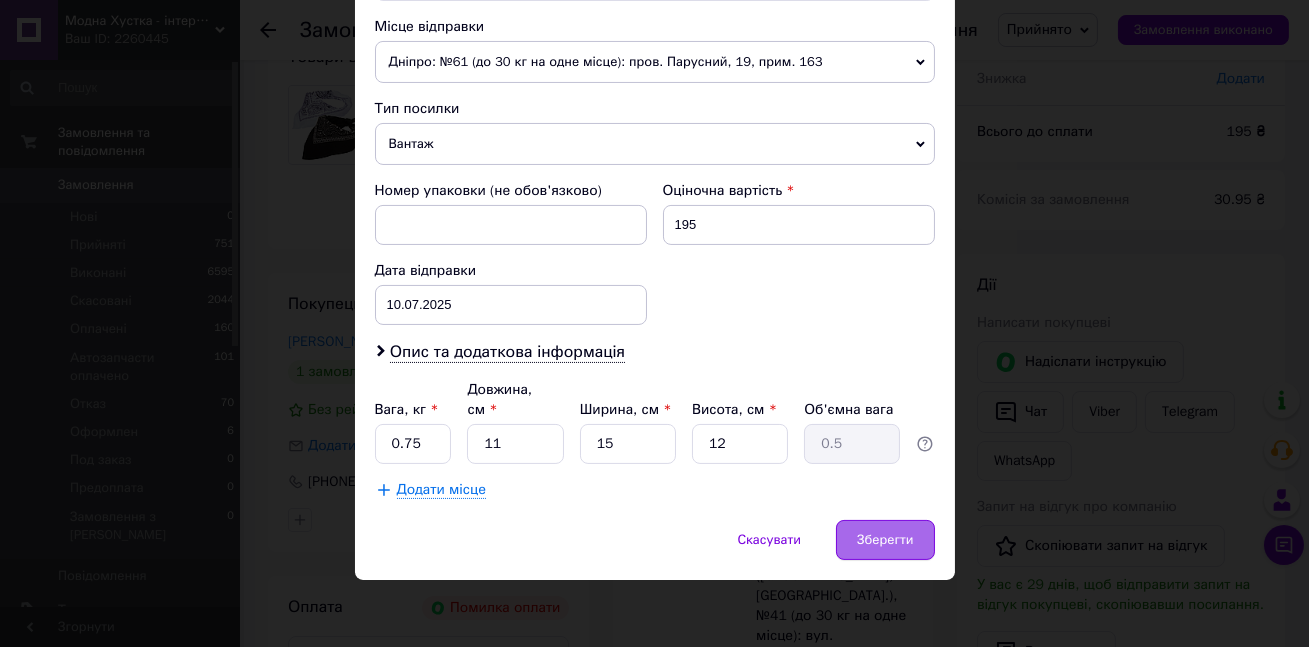 click on "Зберегти" at bounding box center (885, 540) 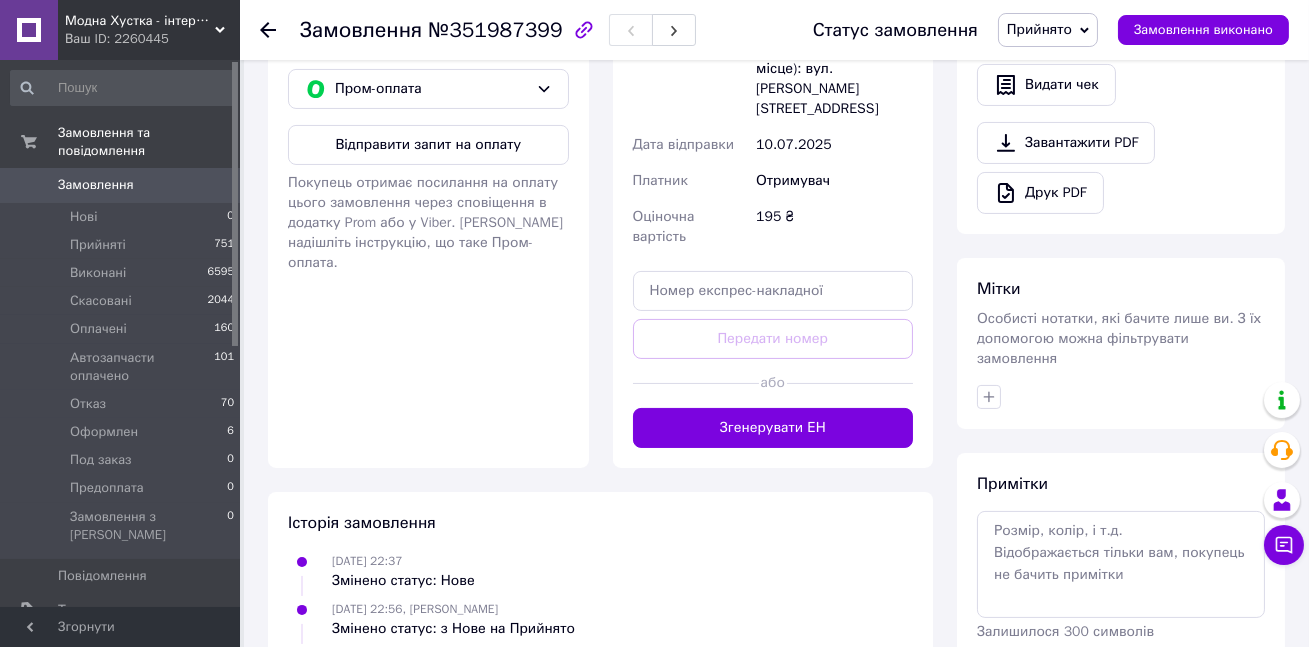 scroll, scrollTop: 662, scrollLeft: 0, axis: vertical 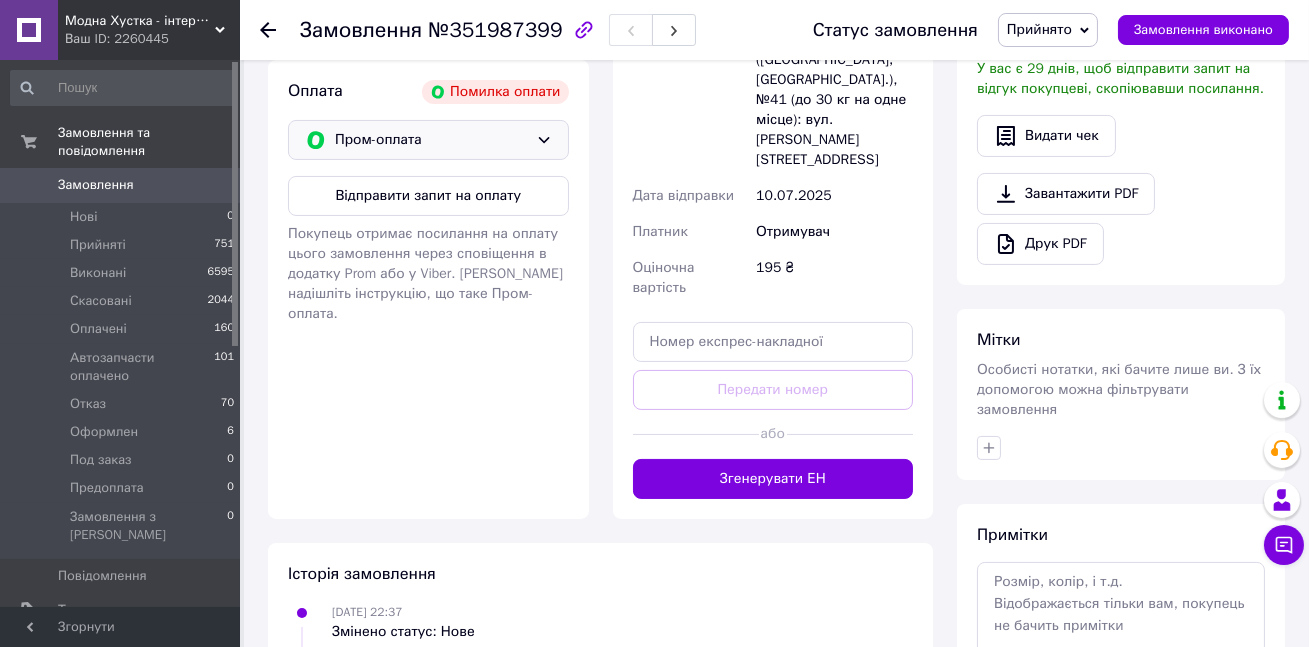 click on "Пром-оплата" at bounding box center (431, 140) 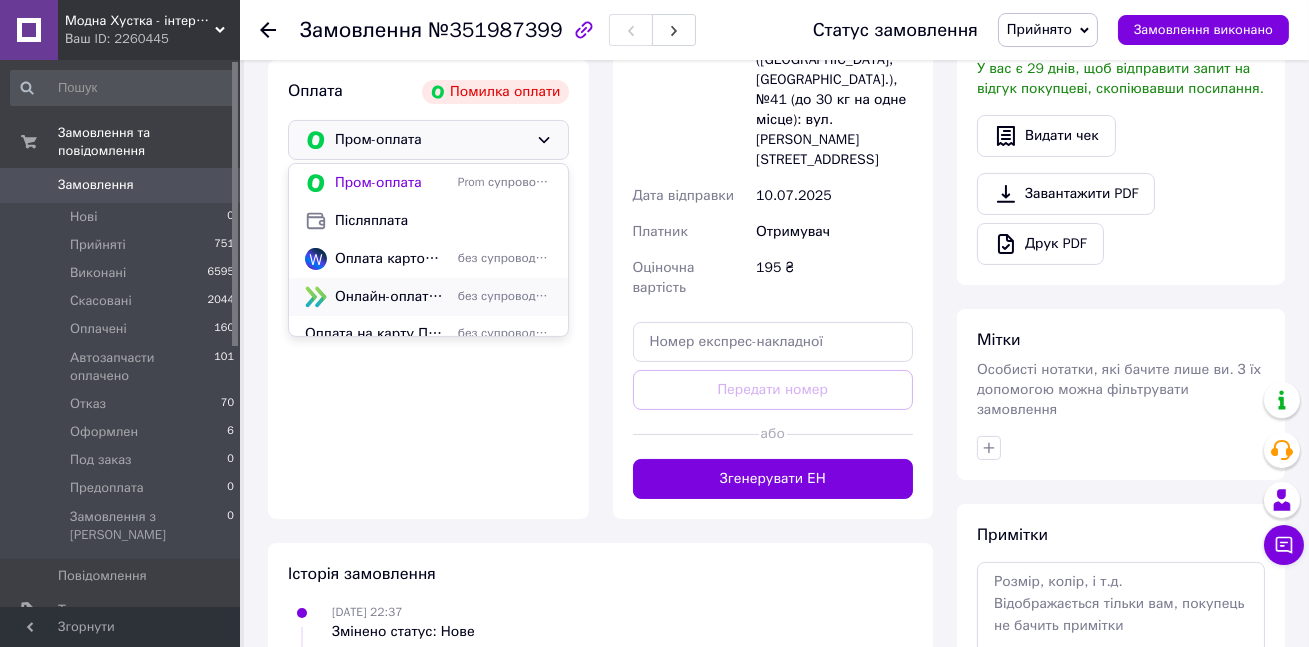 scroll, scrollTop: 15, scrollLeft: 0, axis: vertical 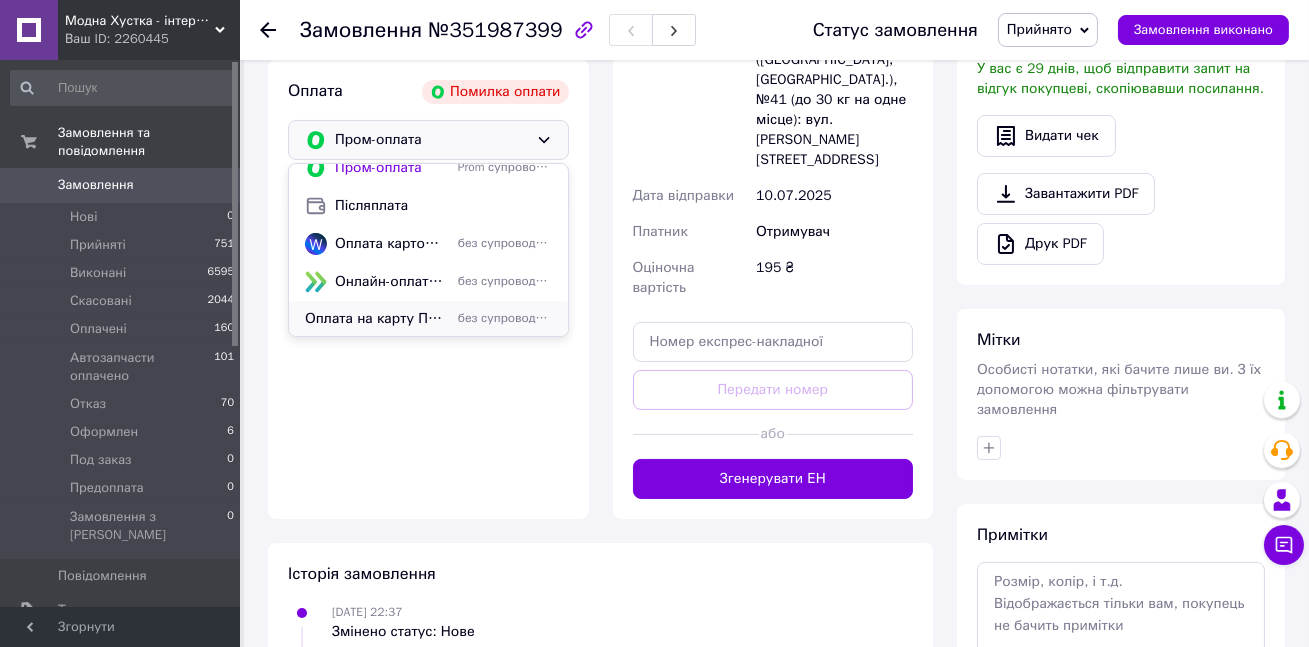 click on "Оплата на карту ПриватБанка" at bounding box center (377, 319) 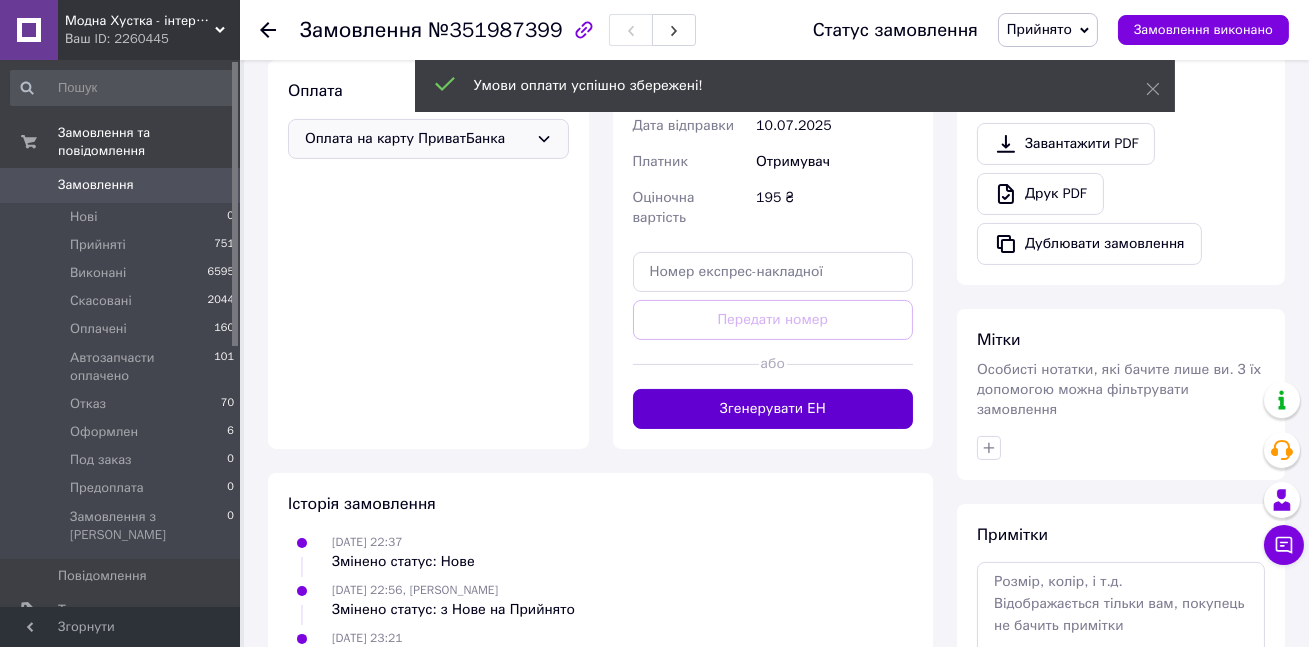 click on "Згенерувати ЕН" at bounding box center (773, 409) 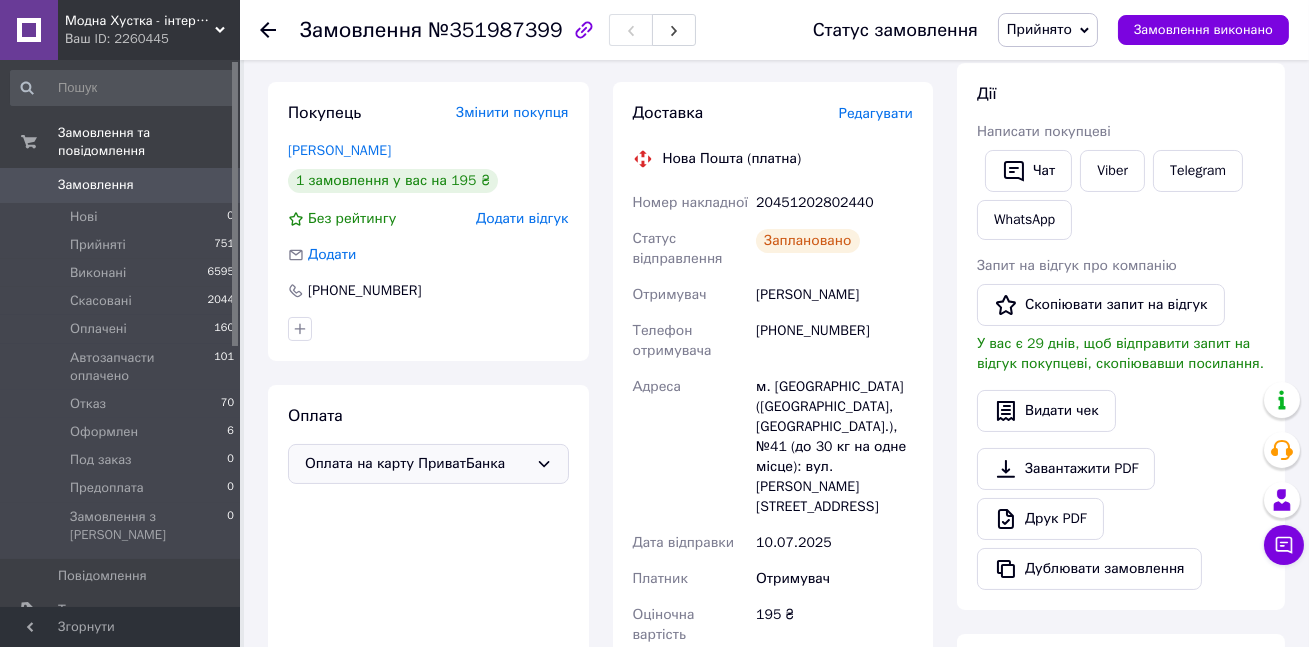 click 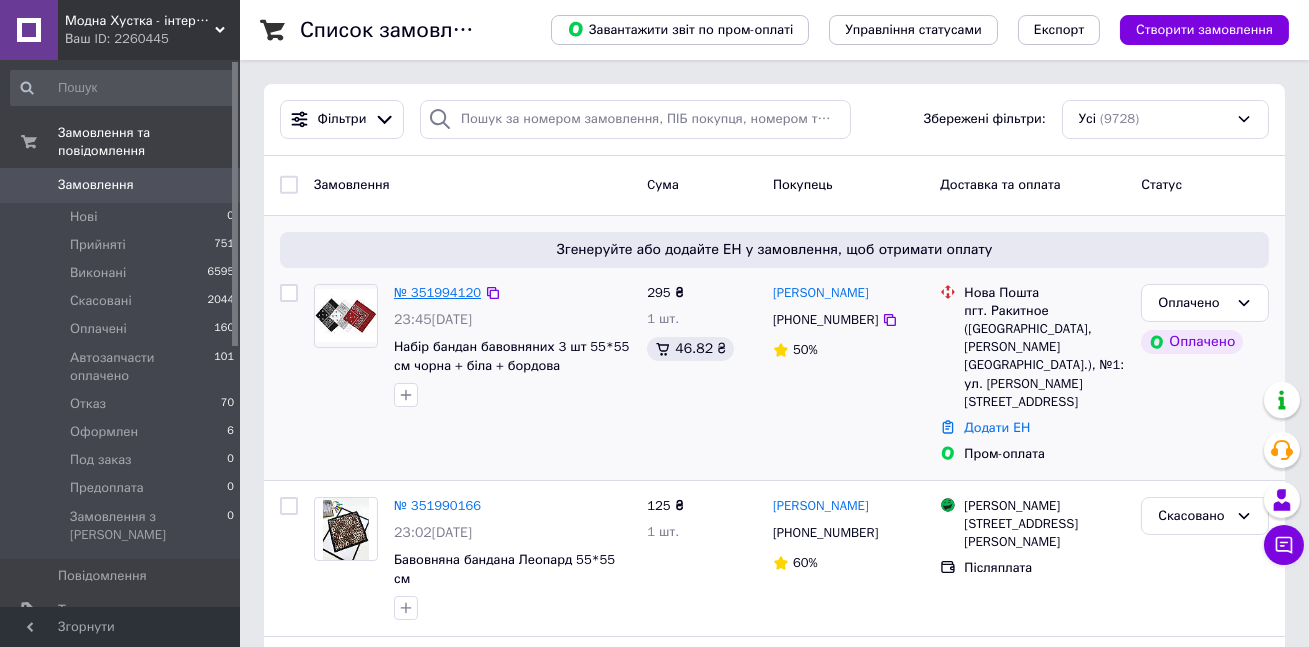 click on "№ 351994120" at bounding box center [437, 292] 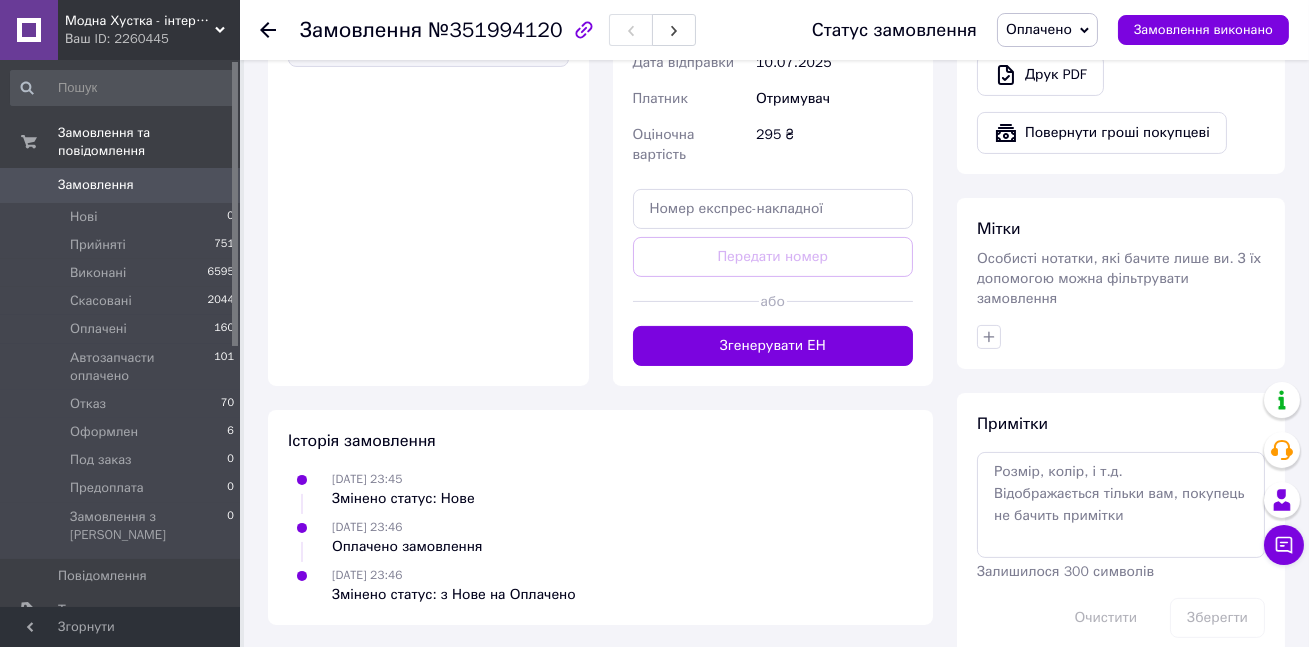 scroll, scrollTop: 860, scrollLeft: 0, axis: vertical 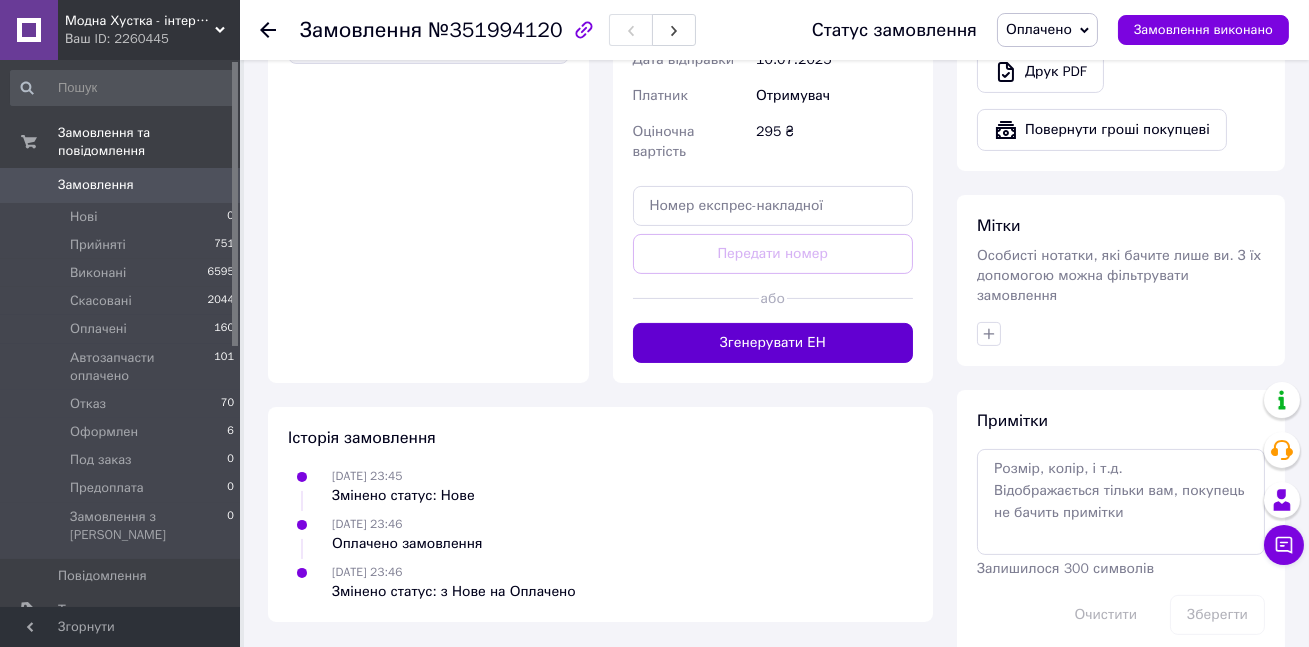 click on "Згенерувати ЕН" at bounding box center [773, 343] 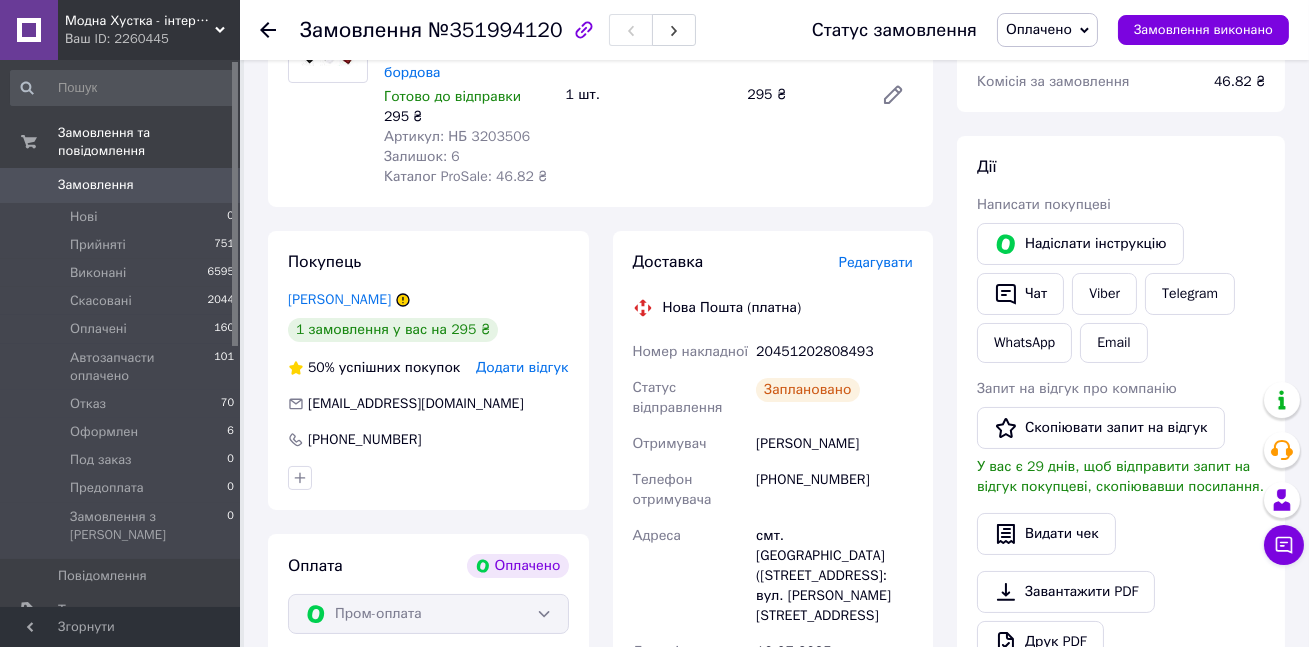 scroll, scrollTop: 434, scrollLeft: 0, axis: vertical 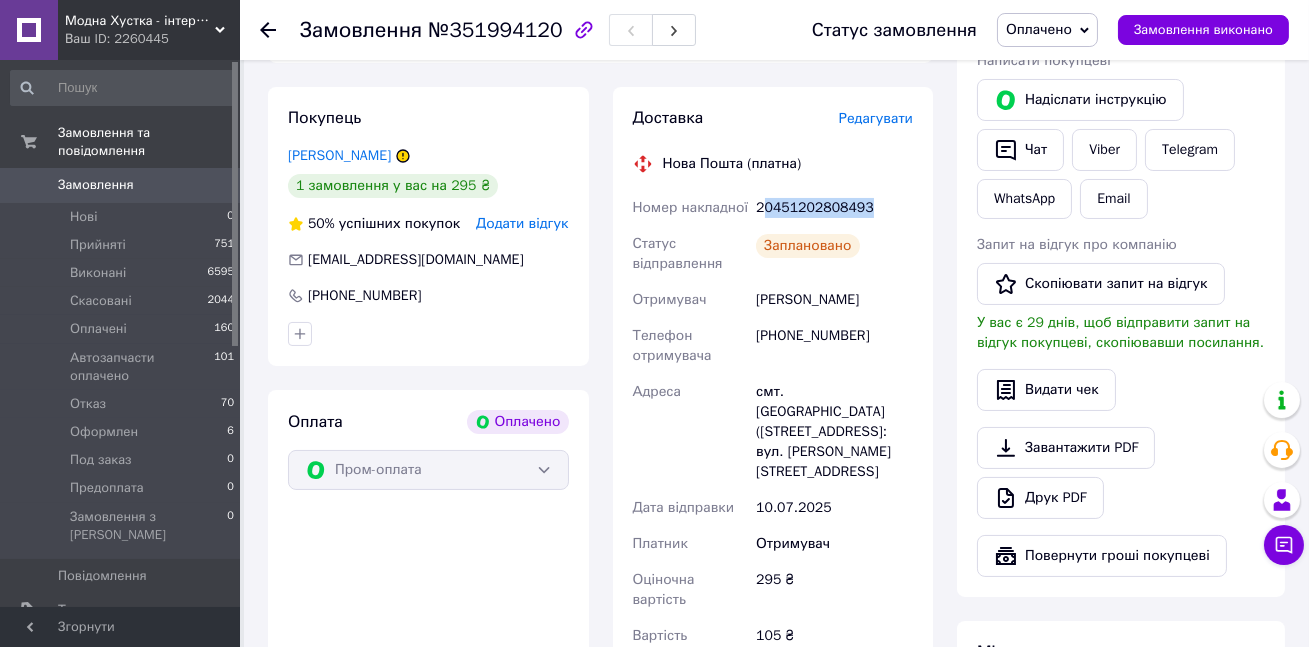 drag, startPoint x: 885, startPoint y: 208, endPoint x: 761, endPoint y: 209, distance: 124.004036 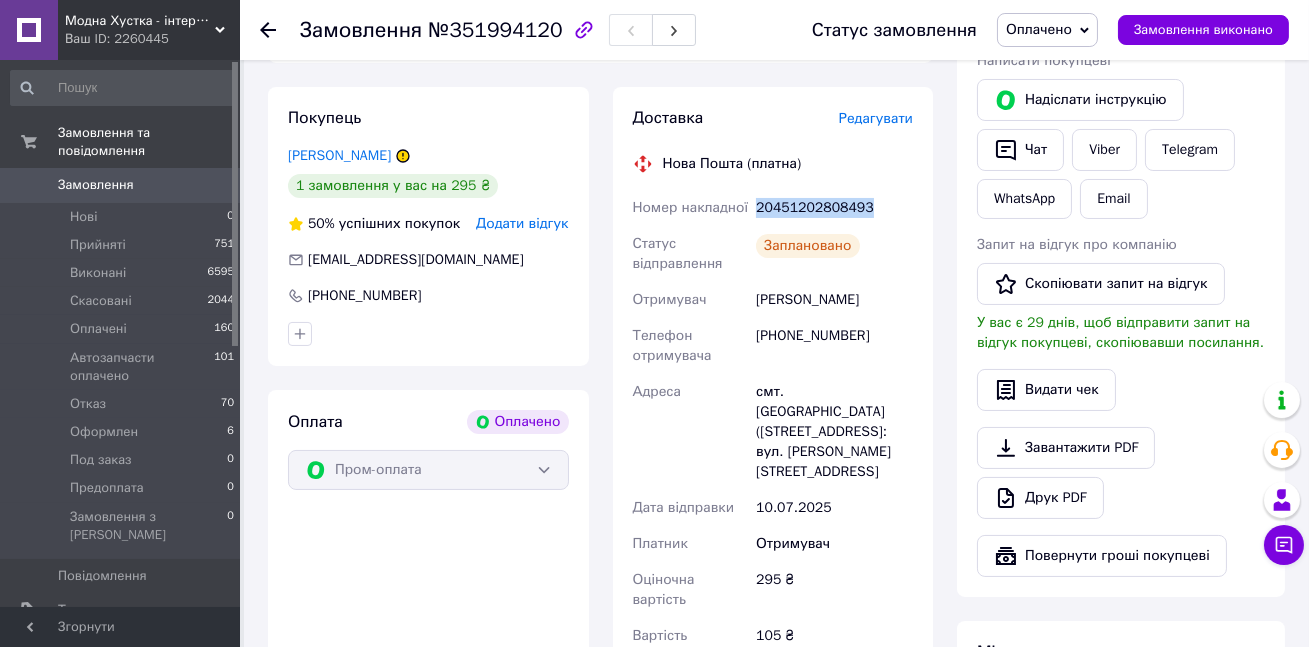 drag, startPoint x: 879, startPoint y: 206, endPoint x: 754, endPoint y: 207, distance: 125.004 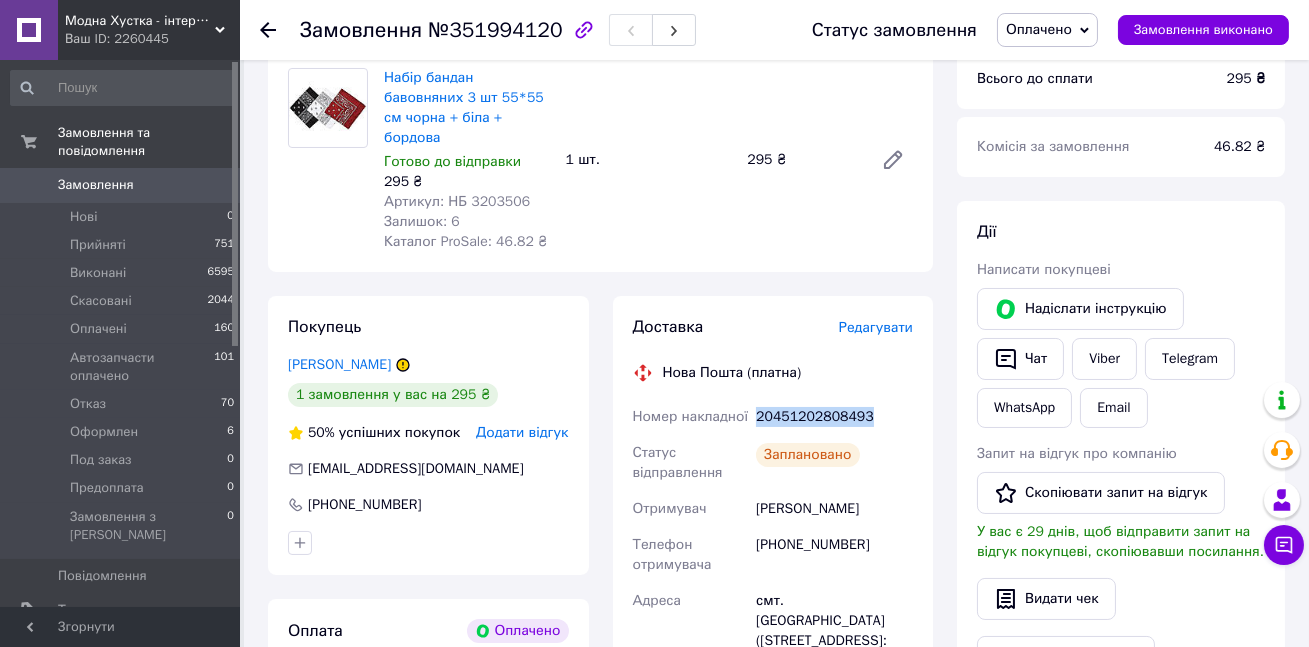 scroll, scrollTop: 0, scrollLeft: 0, axis: both 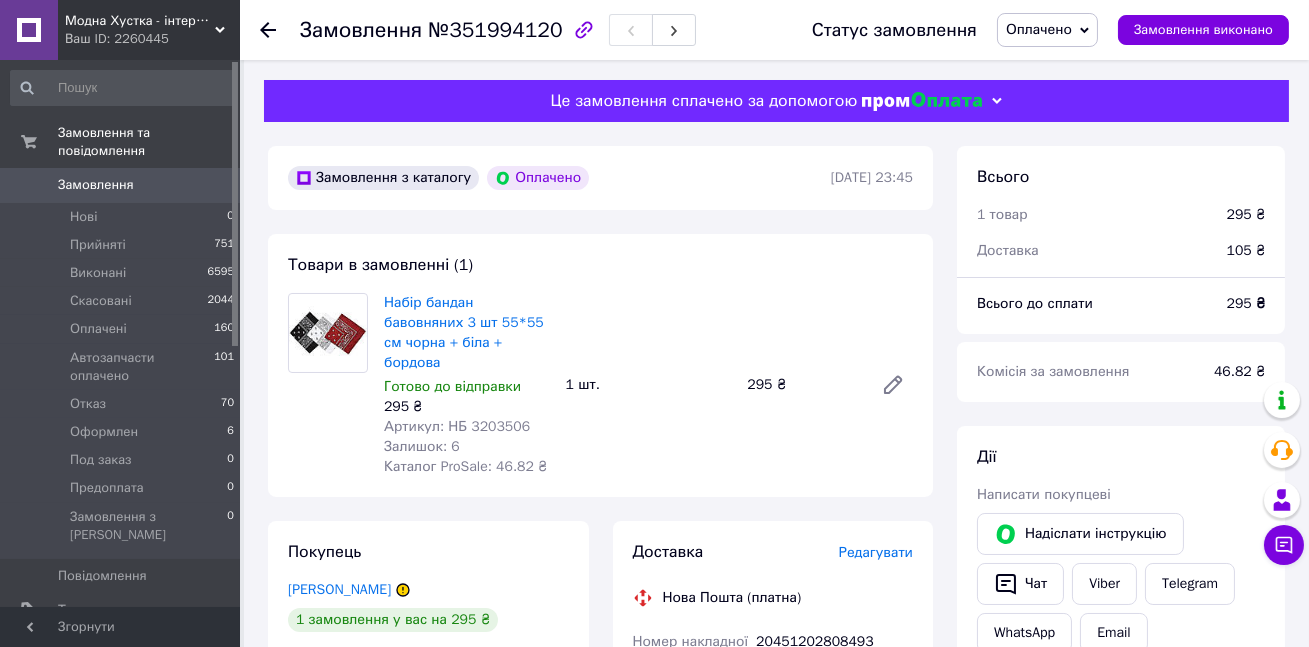 click 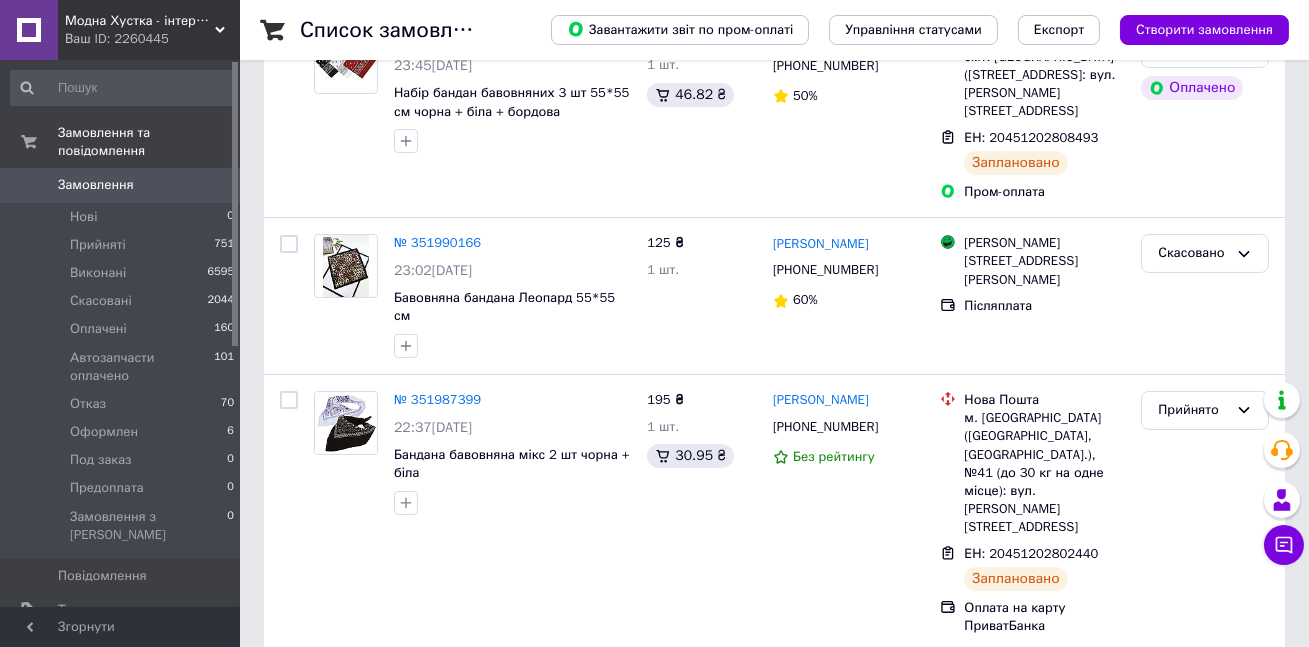 scroll, scrollTop: 257, scrollLeft: 0, axis: vertical 